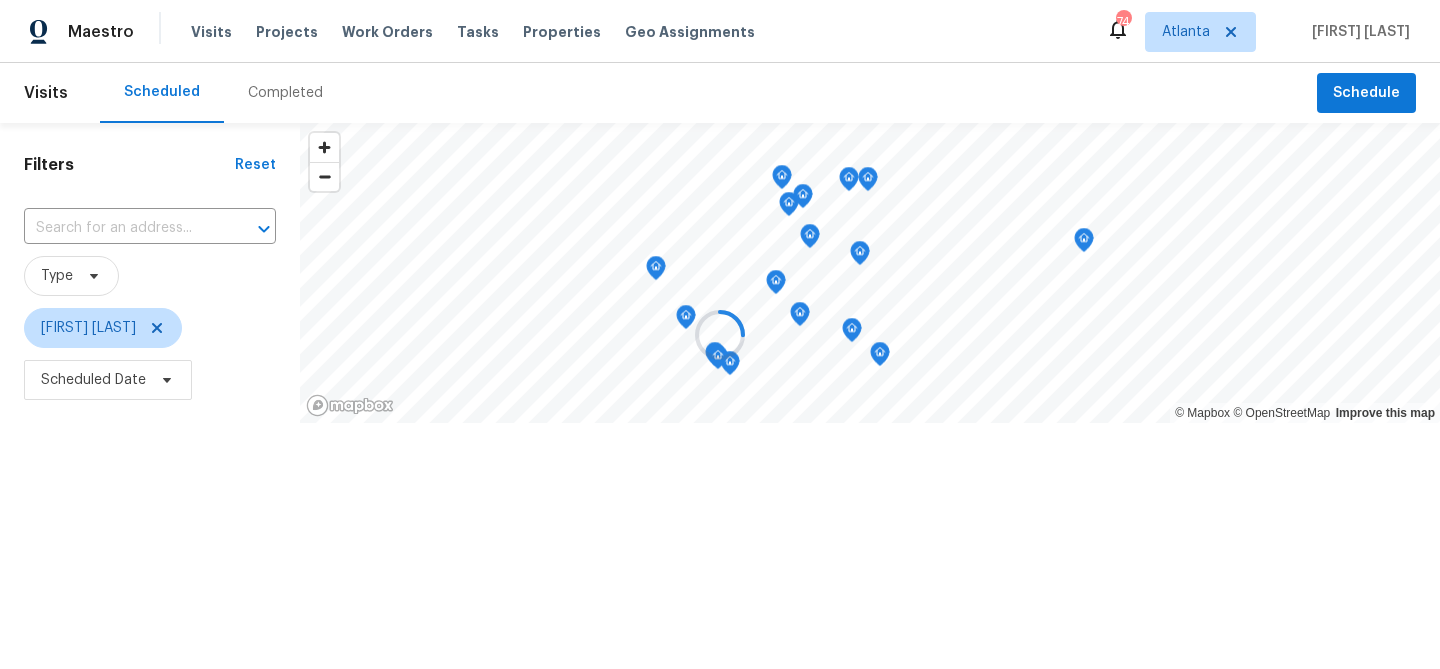 scroll, scrollTop: 0, scrollLeft: 0, axis: both 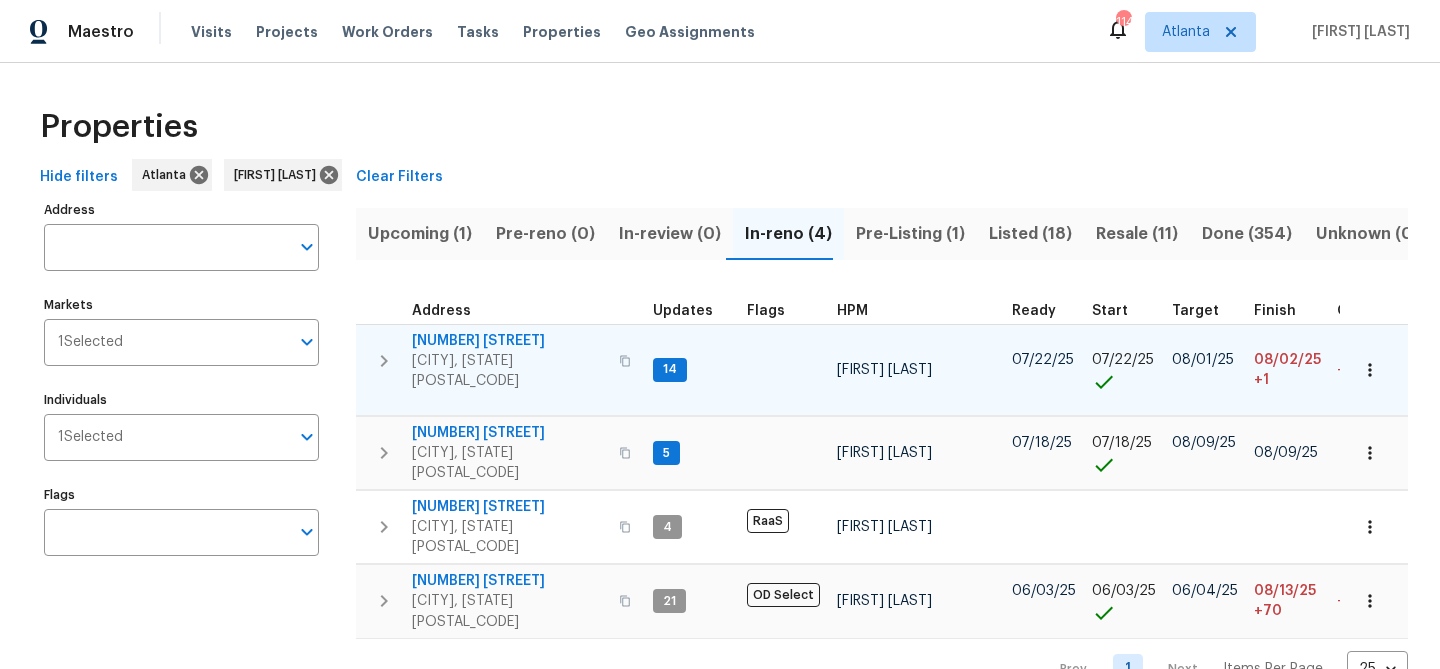 click on "[NUMBER] [STREET]" at bounding box center [509, 341] 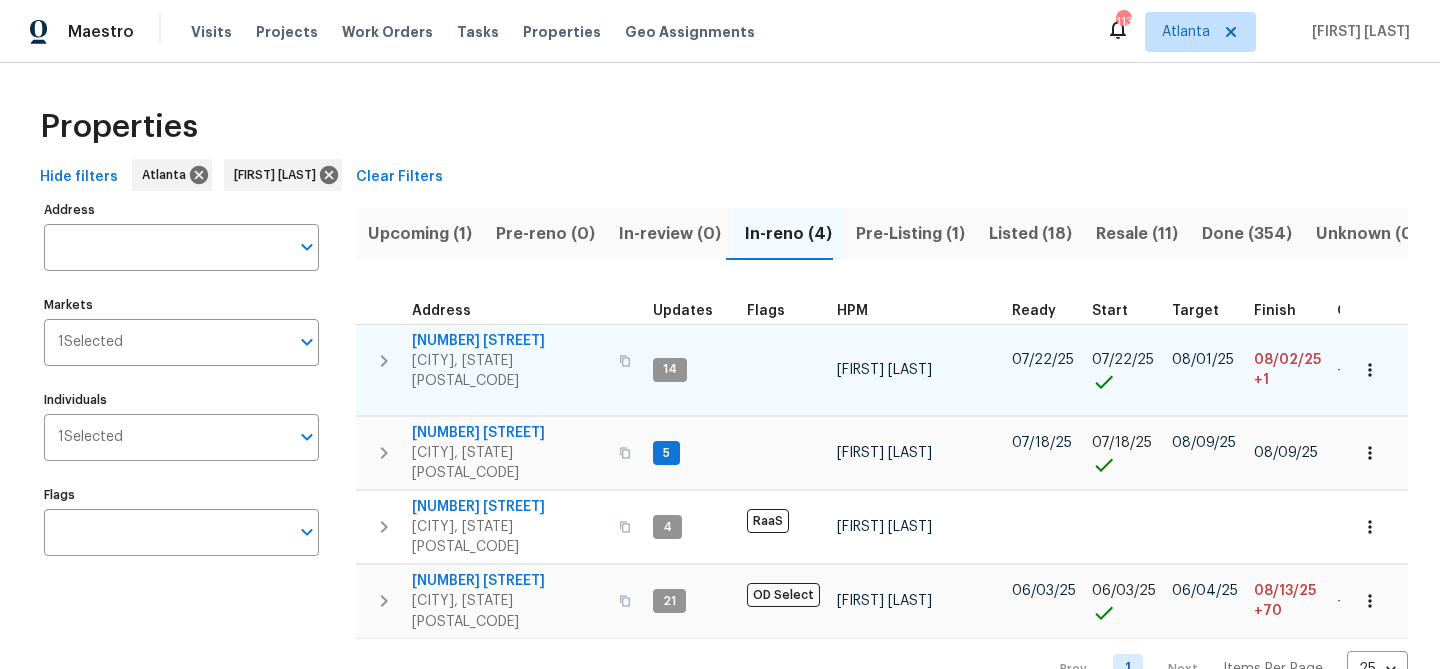 click on "1168 Granite Ln" at bounding box center [509, 341] 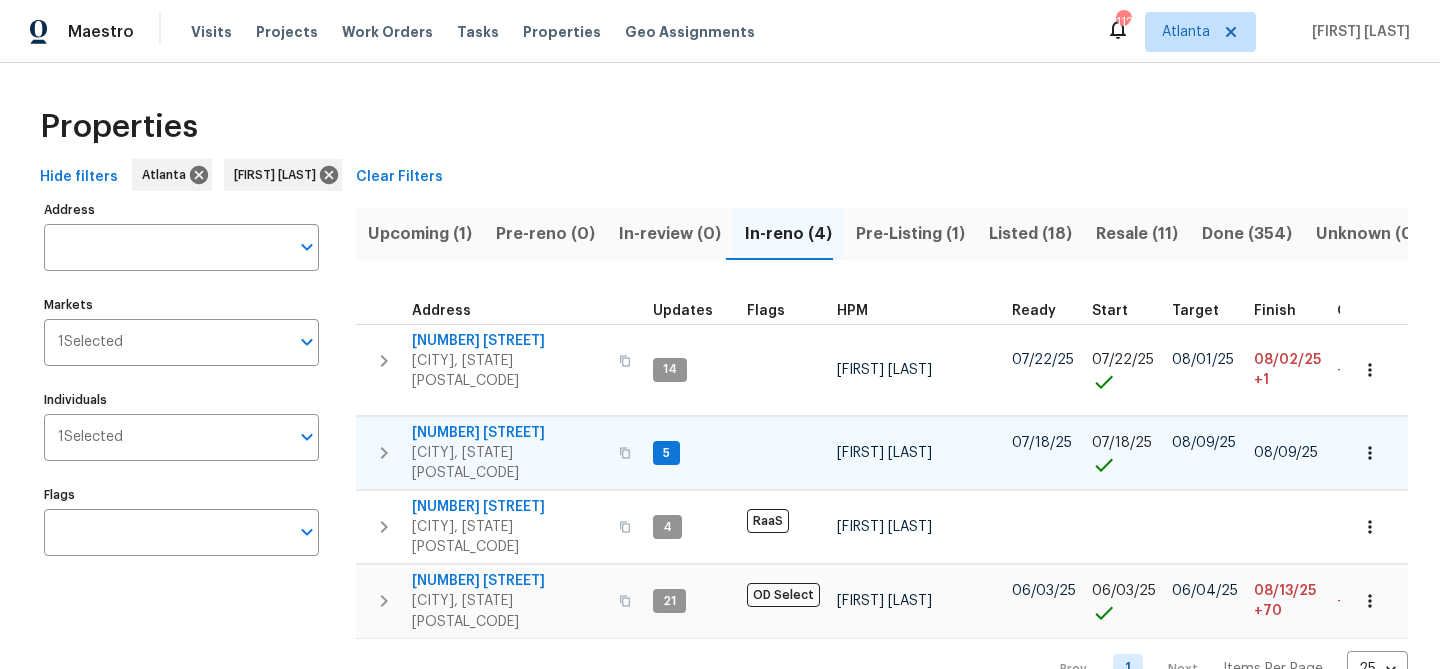 click on "2600 Moon Rd" at bounding box center (509, 433) 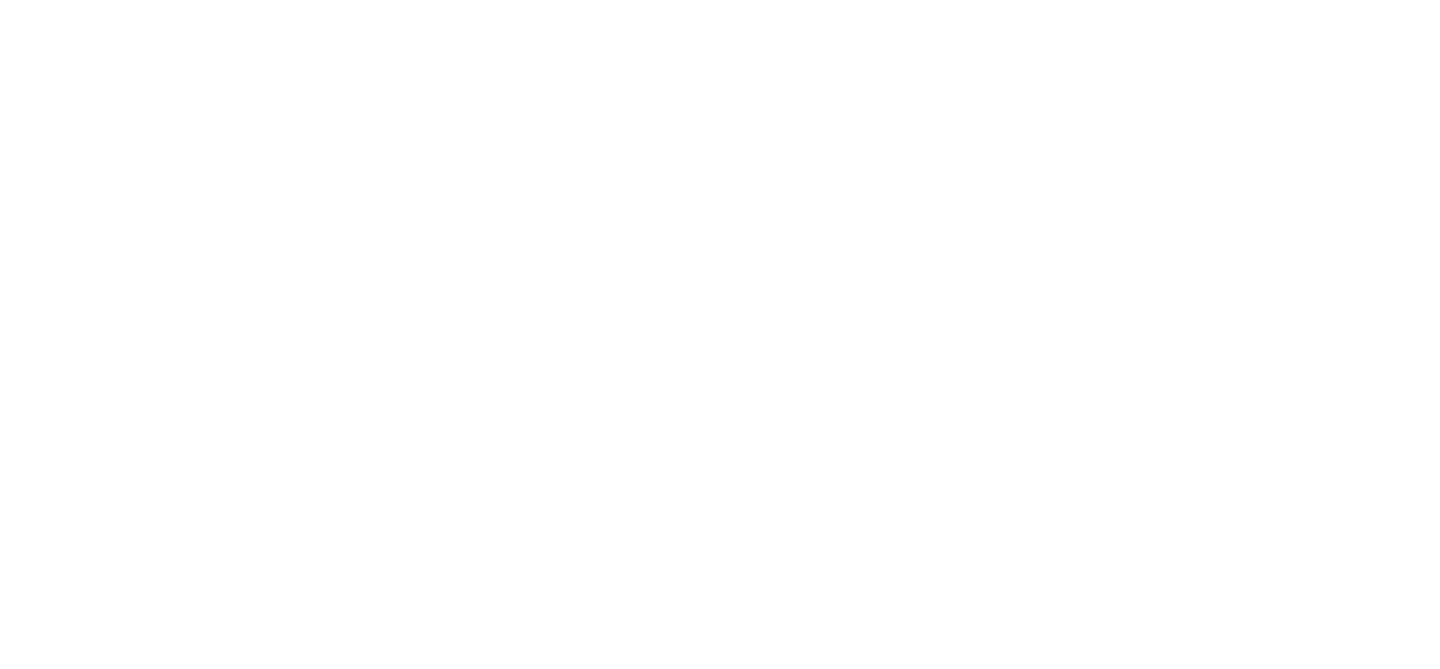 scroll, scrollTop: 0, scrollLeft: 0, axis: both 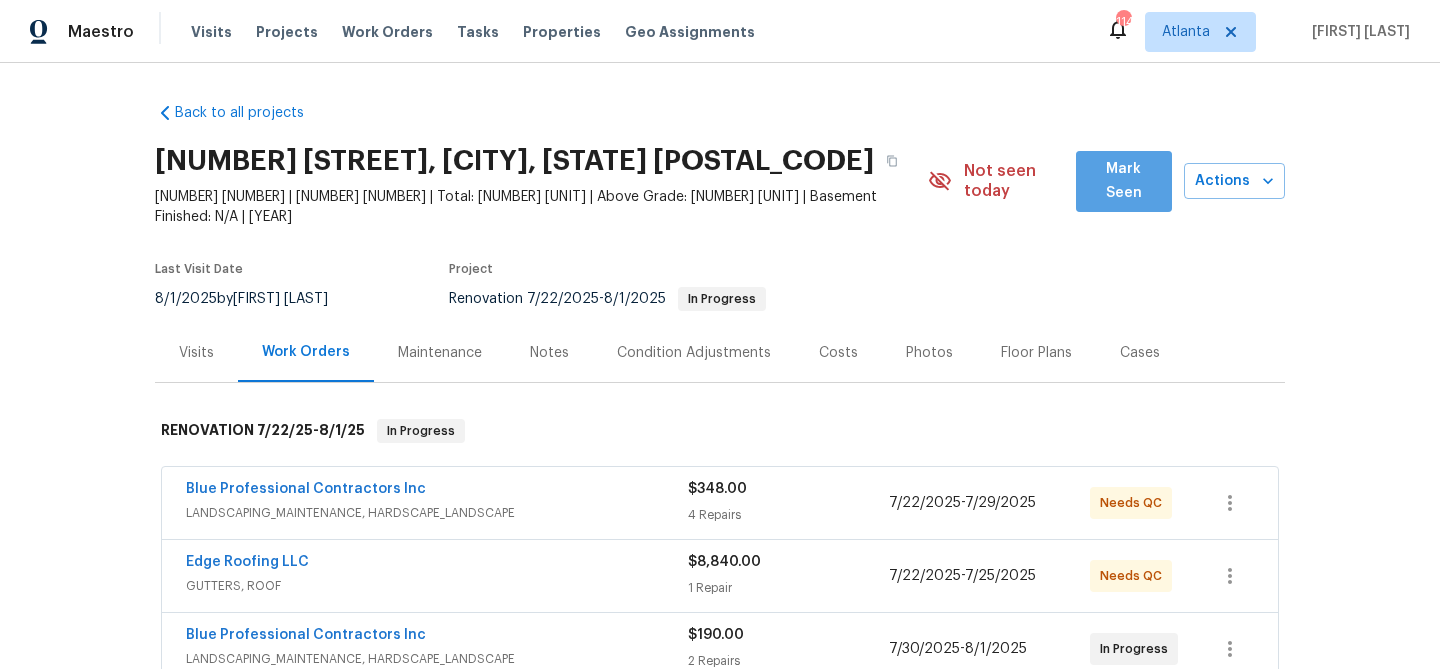 click on "Mark Seen" at bounding box center (1124, 181) 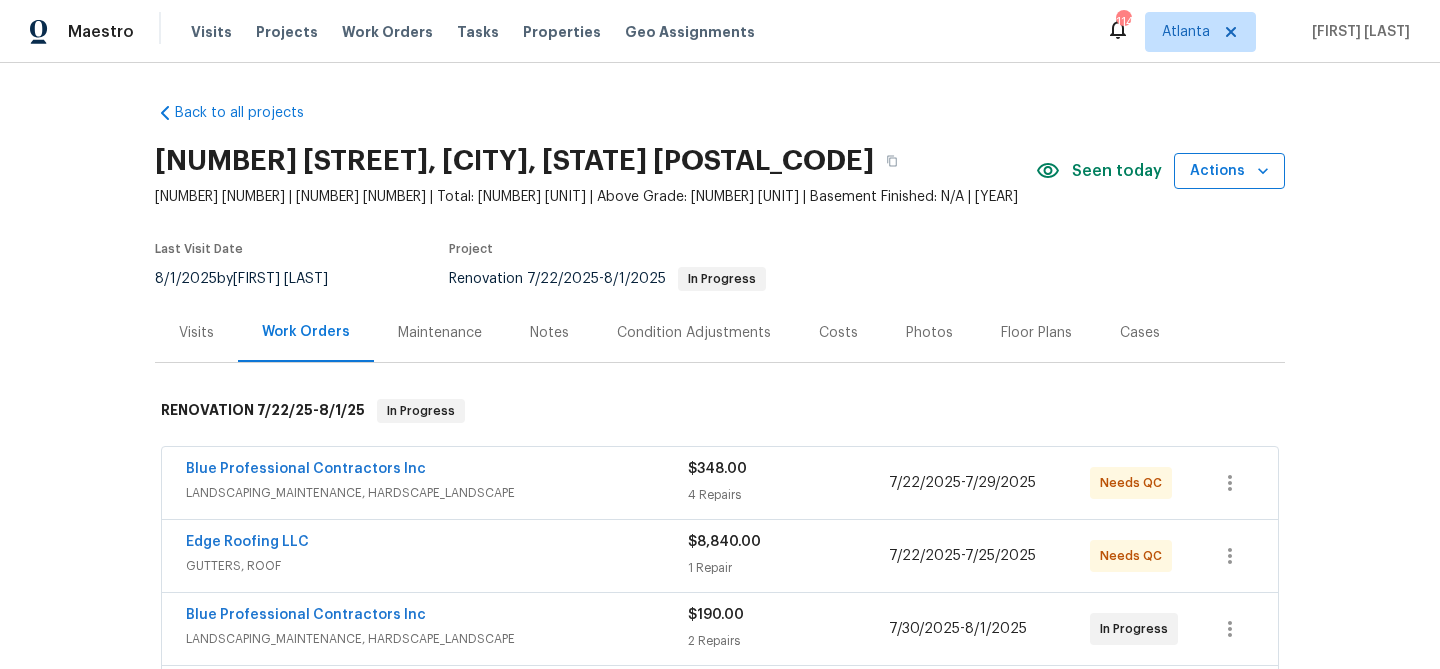 click on "Actions" at bounding box center (1229, 171) 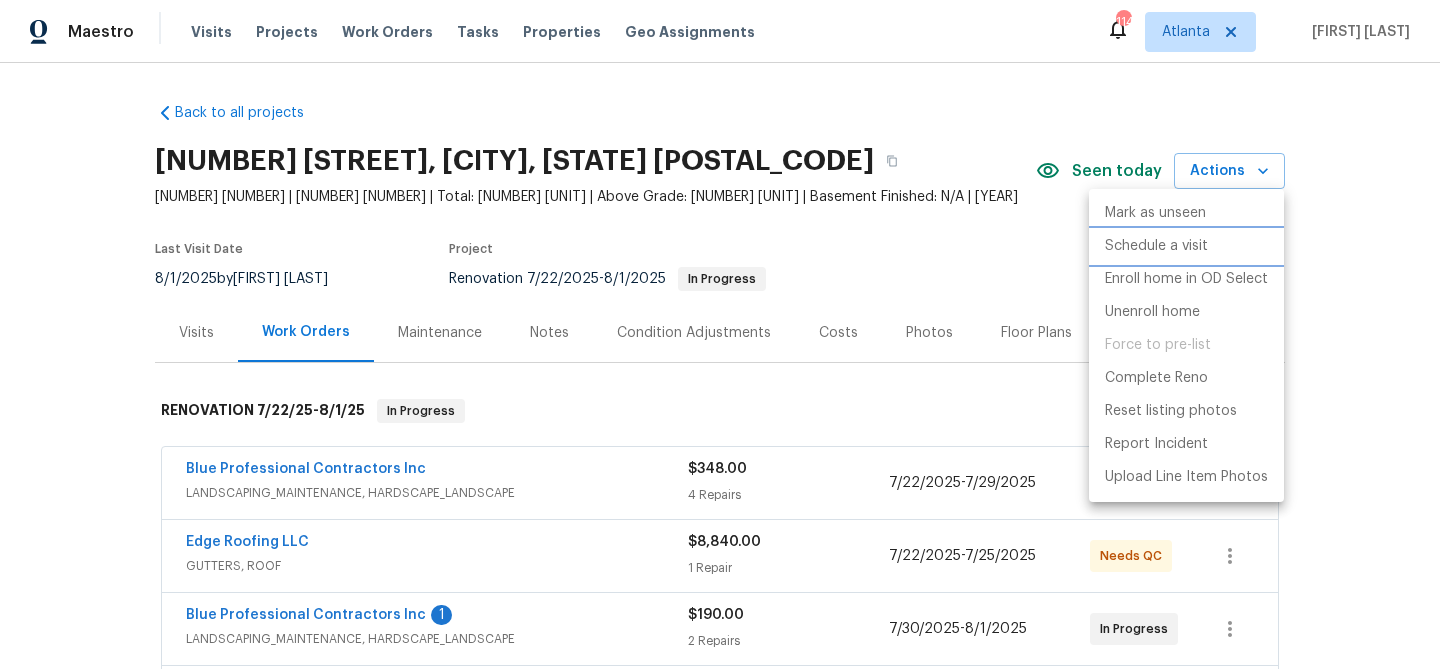 click on "Schedule a visit" at bounding box center [1156, 246] 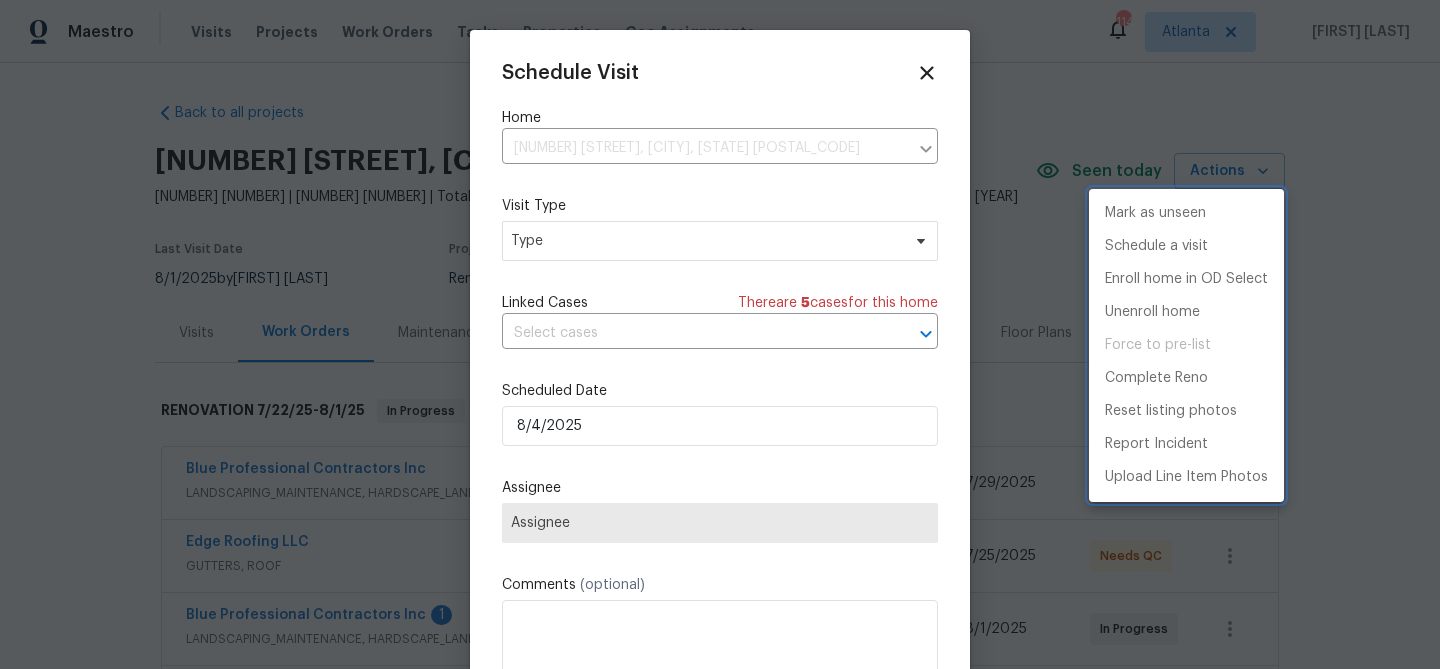 click at bounding box center (720, 334) 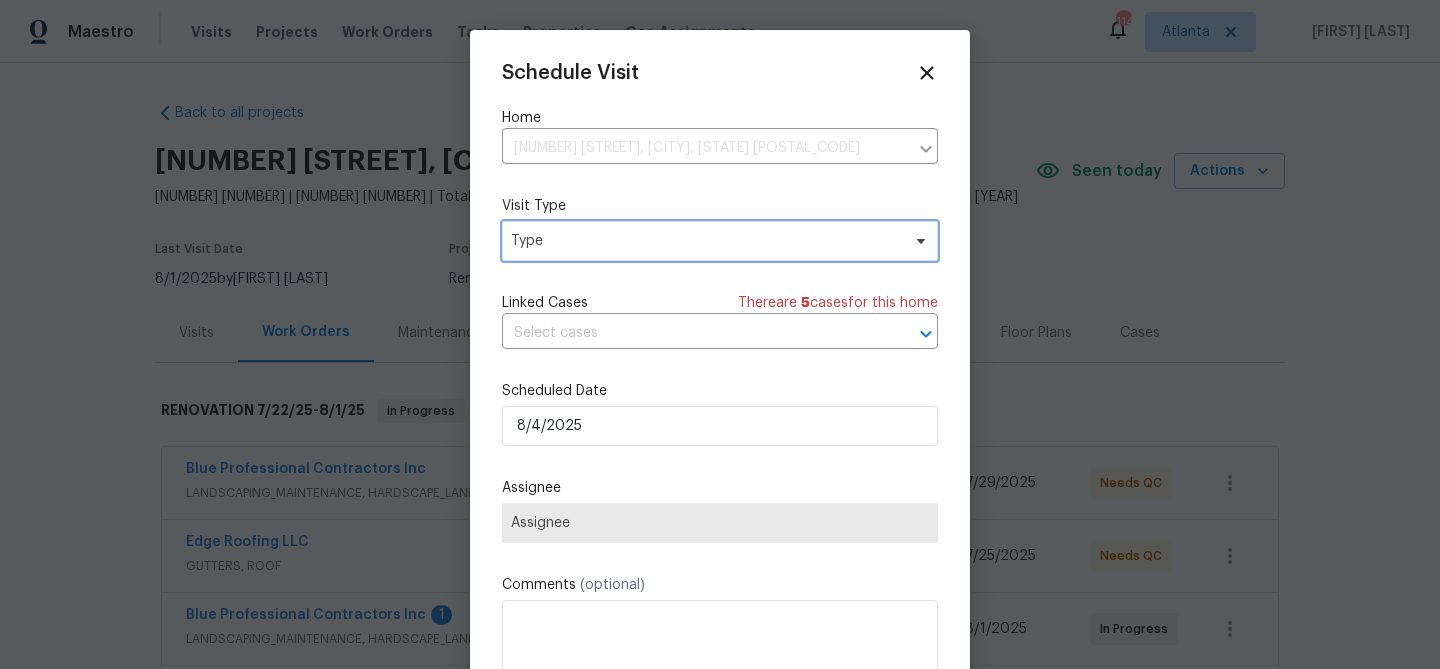click on "Type" at bounding box center [705, 241] 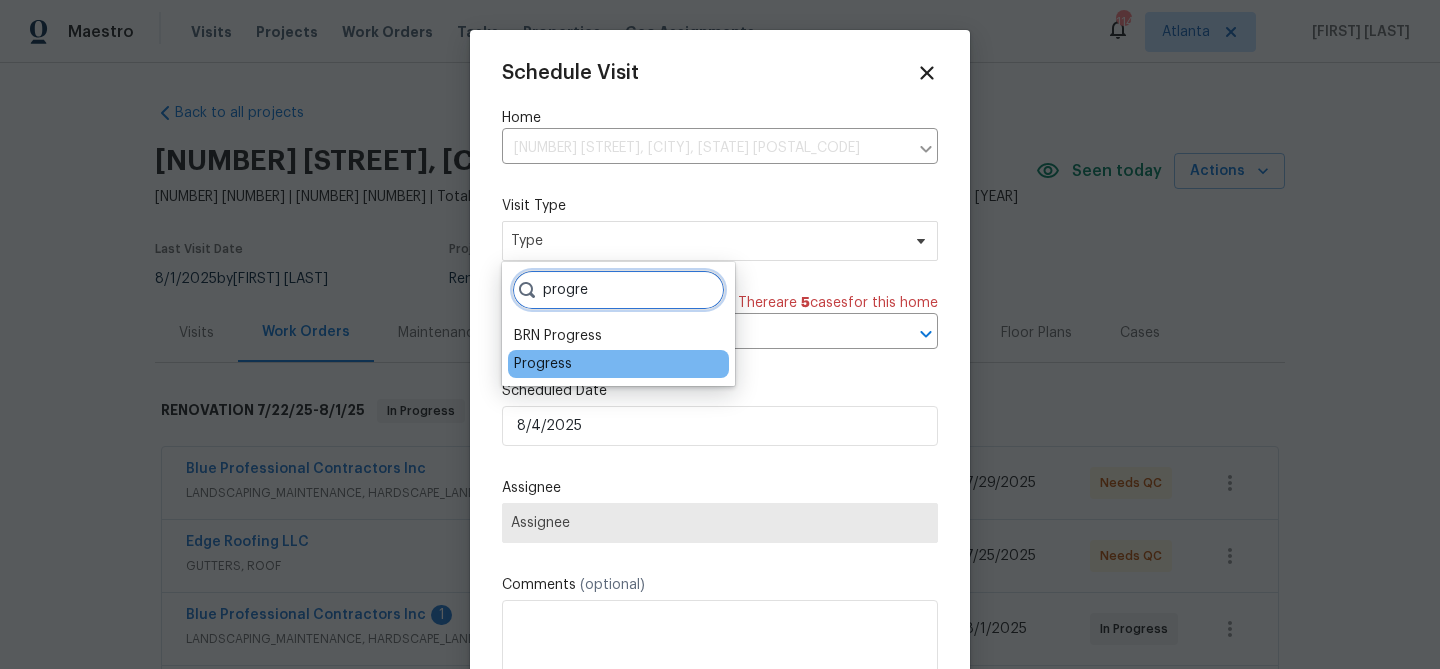 type on "progre" 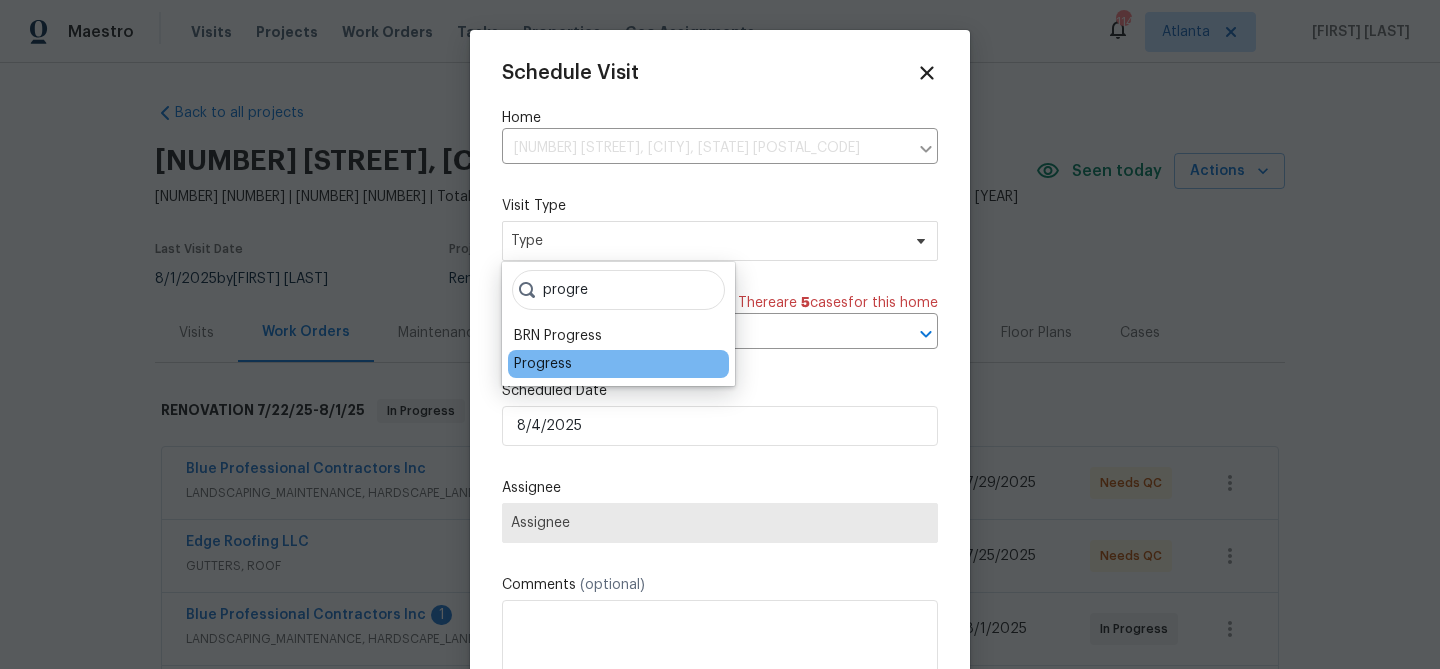 click on "Progress" at bounding box center [618, 364] 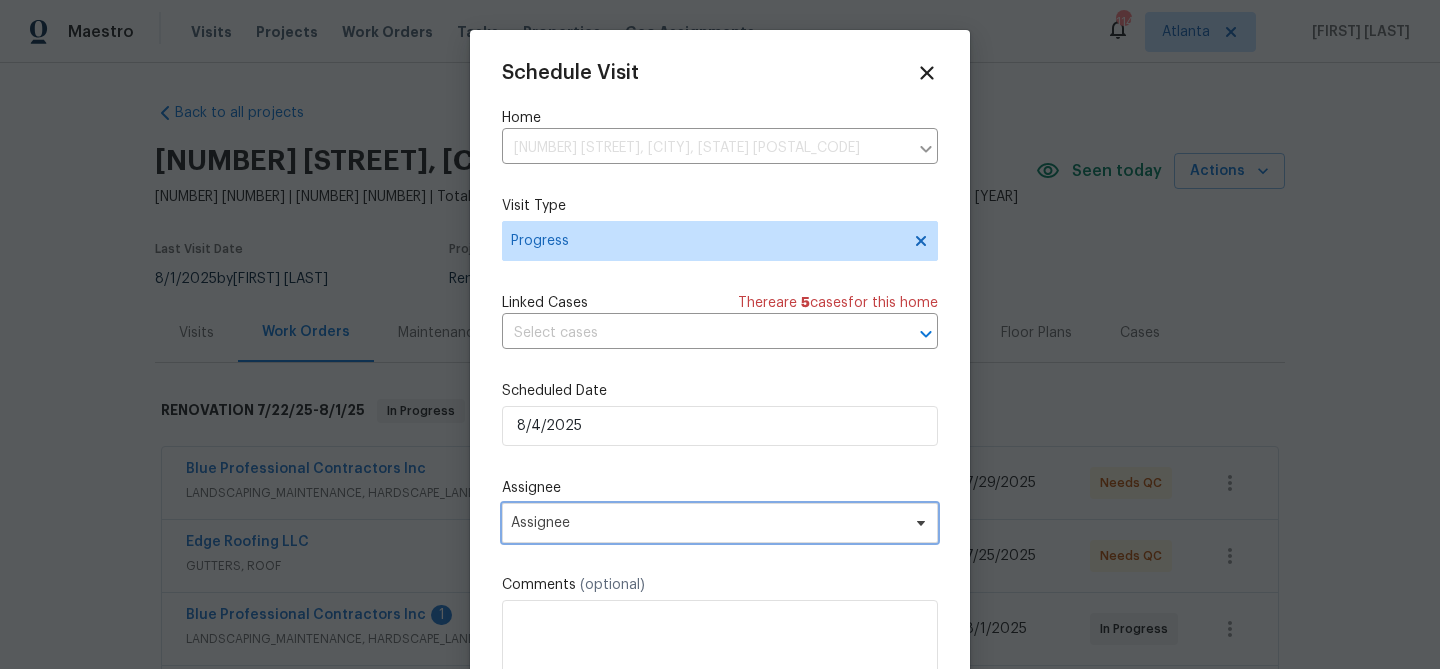 click on "Assignee" at bounding box center (707, 523) 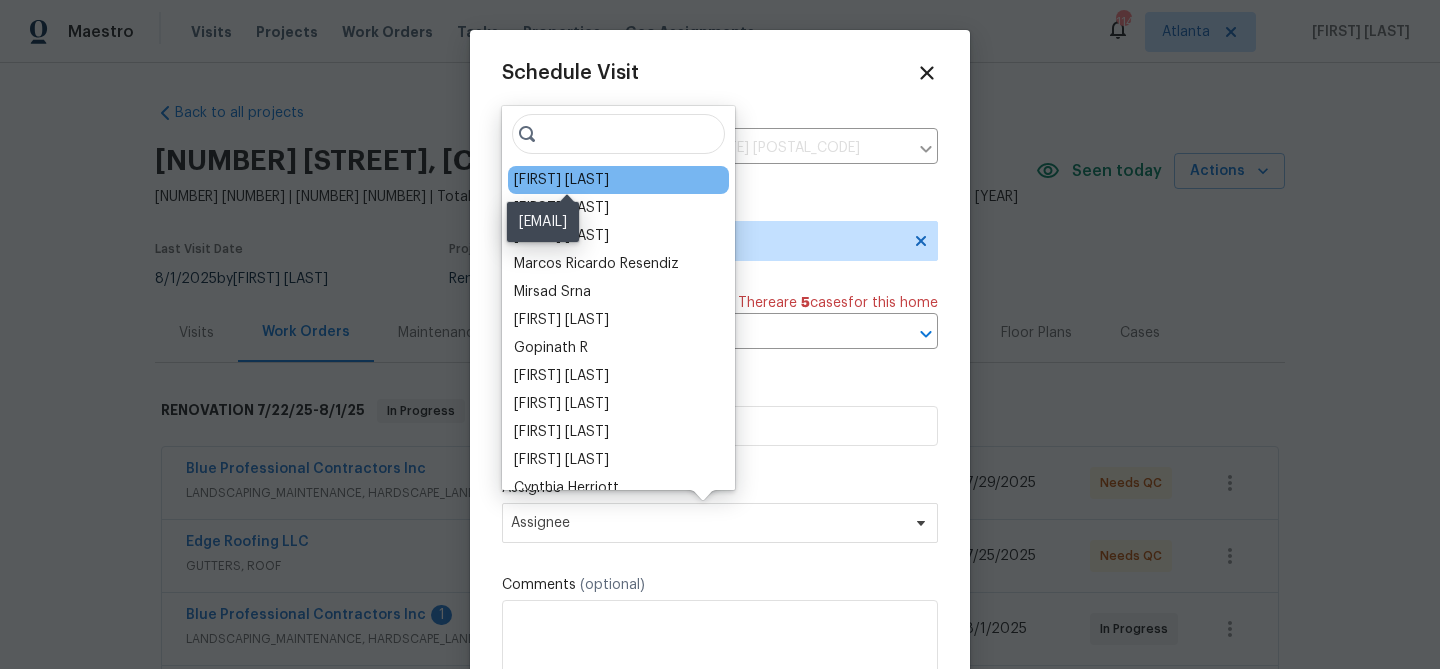 click on "[FIRST] [LAST]" at bounding box center (561, 180) 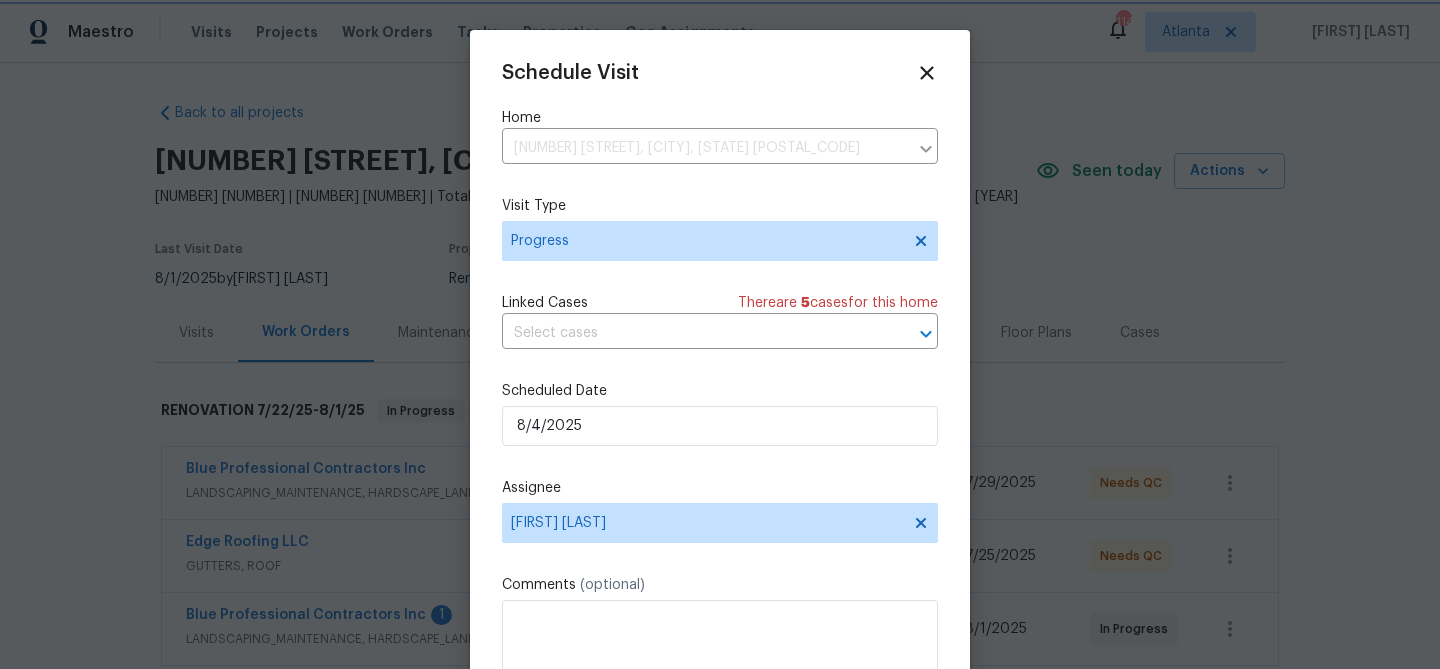 scroll, scrollTop: 36, scrollLeft: 0, axis: vertical 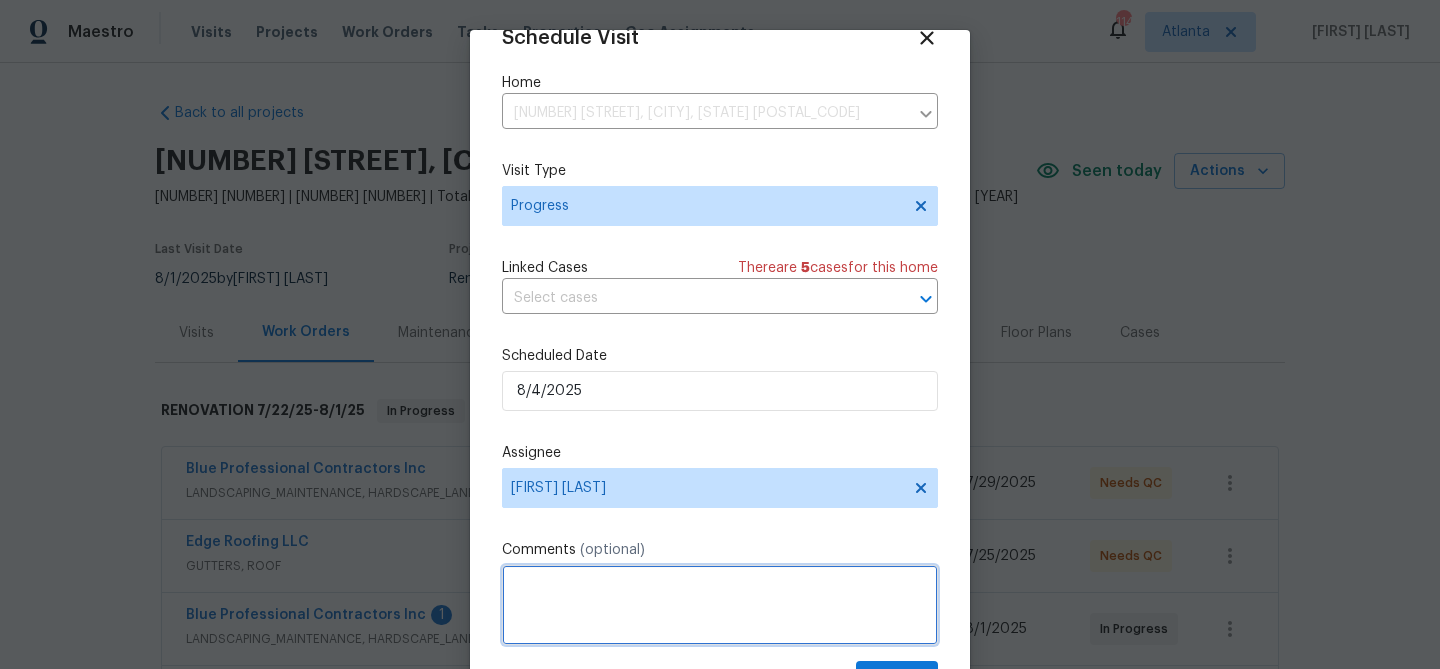 click at bounding box center (720, 605) 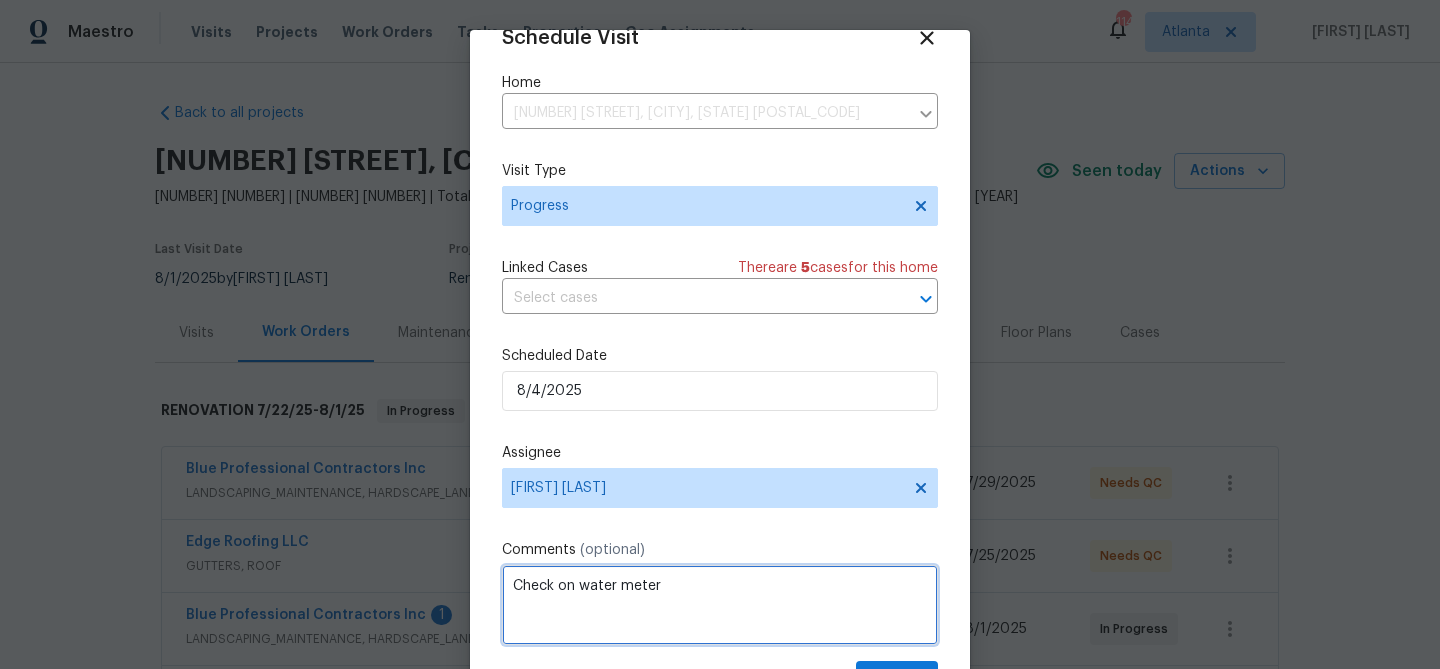 scroll, scrollTop: 91, scrollLeft: 0, axis: vertical 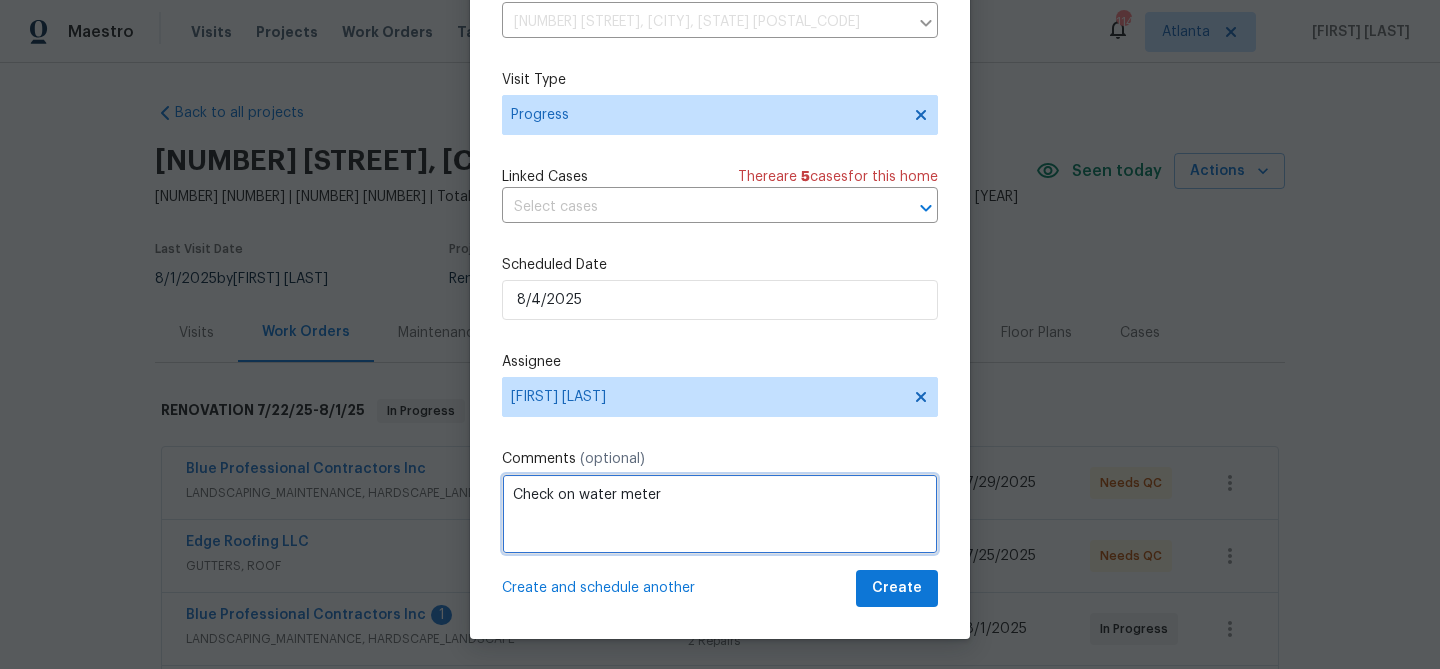 type on "Check on water meter" 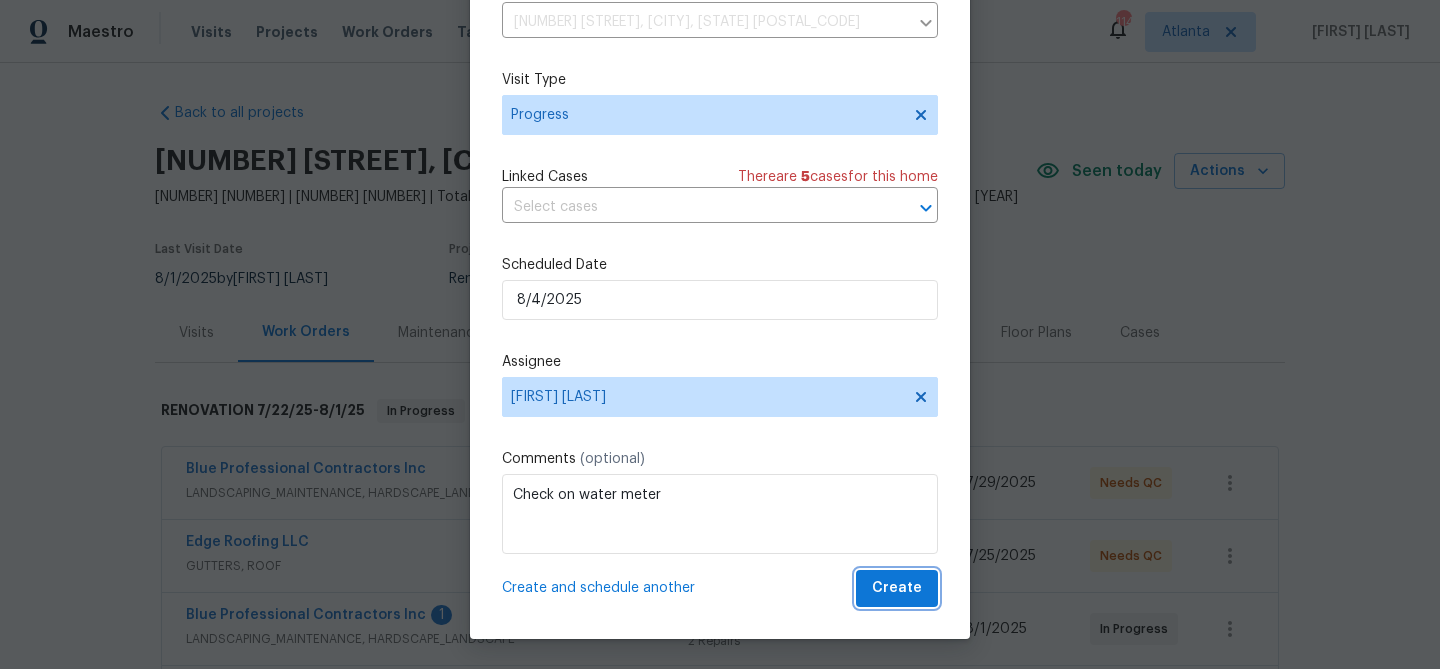 click on "Create" at bounding box center [897, 588] 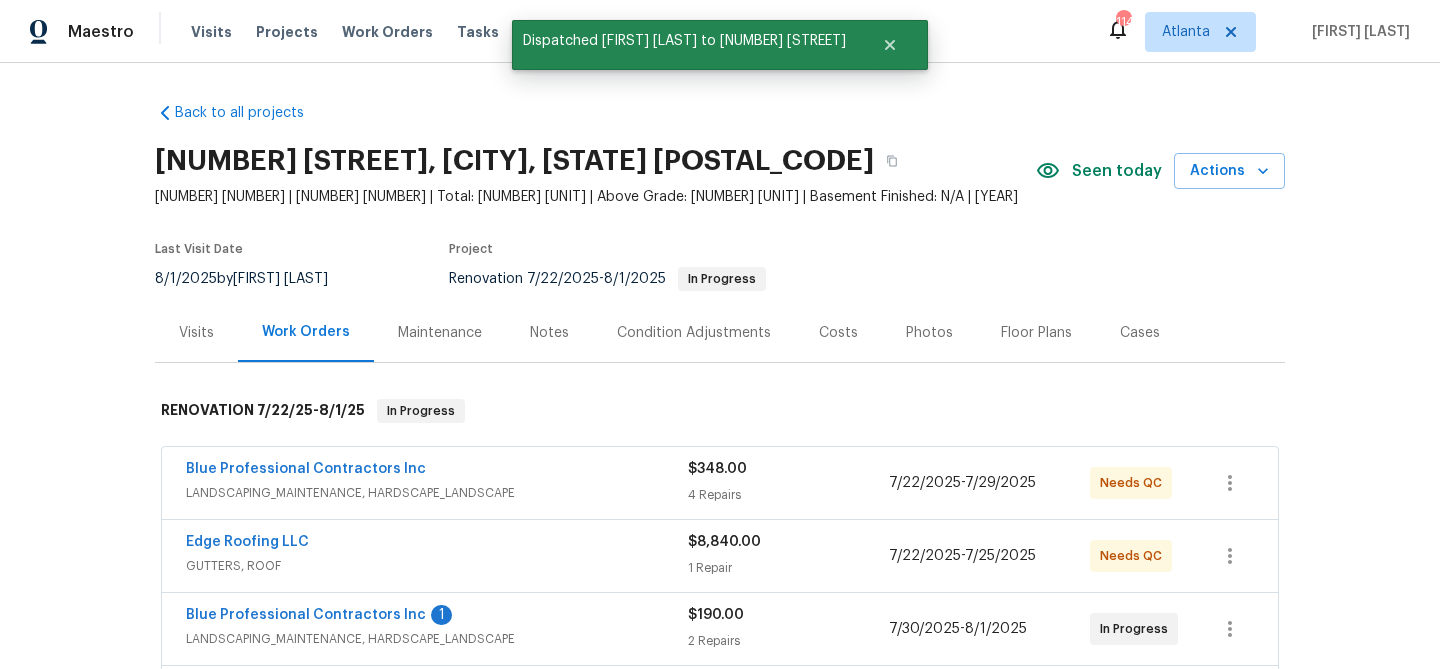 scroll, scrollTop: 0, scrollLeft: 0, axis: both 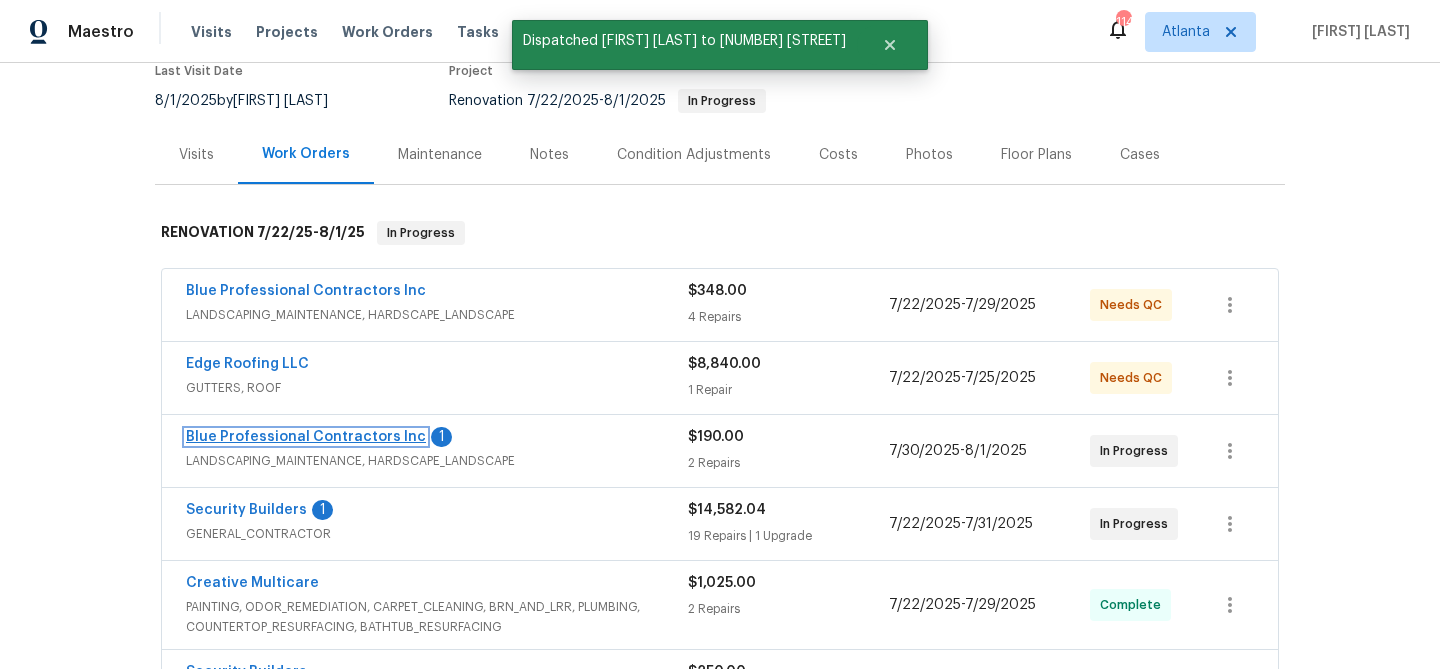 click on "Blue Professional Contractors Inc" at bounding box center [306, 437] 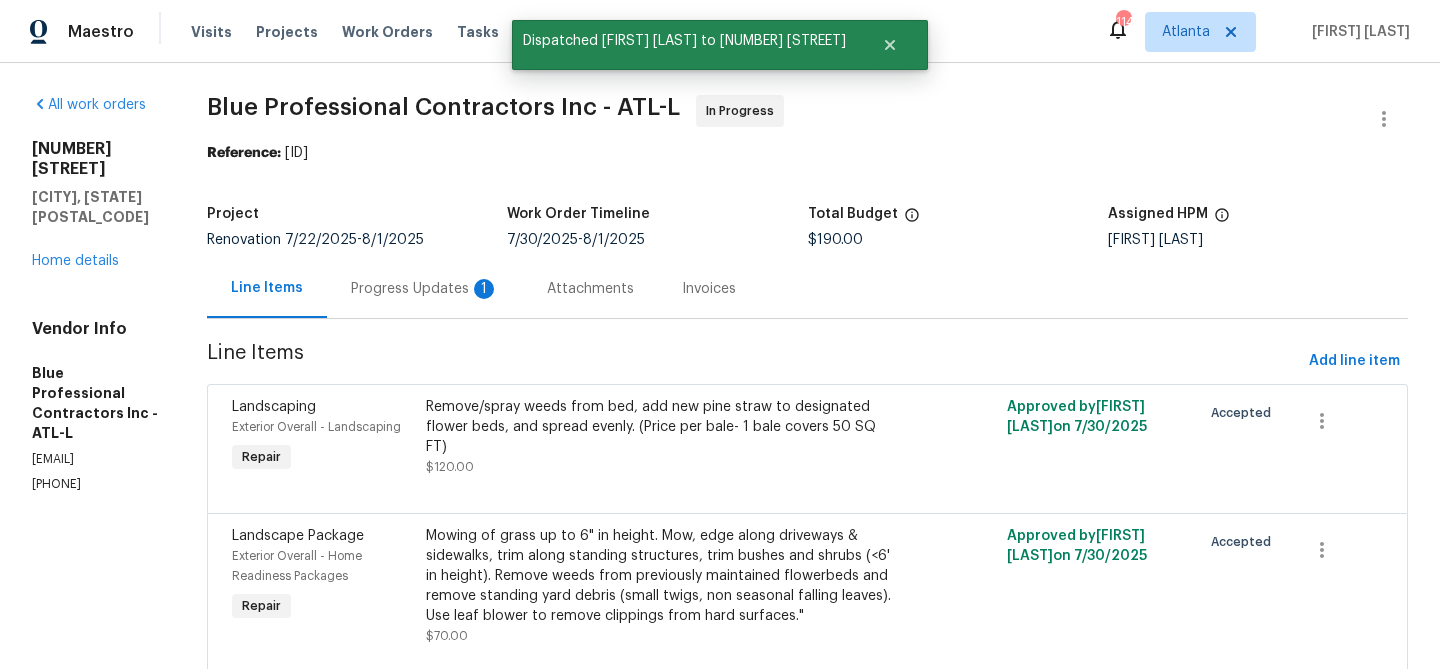 click on "Progress Updates 1" at bounding box center (425, 289) 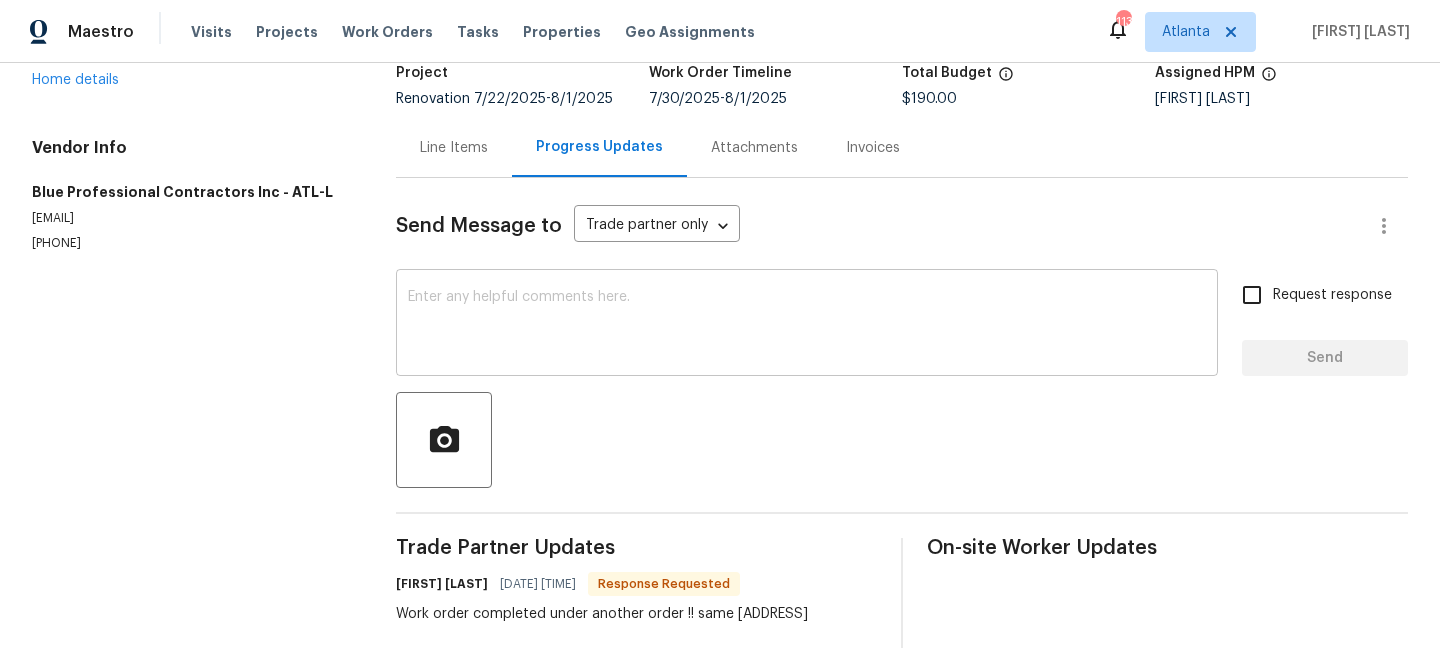 scroll, scrollTop: 152, scrollLeft: 0, axis: vertical 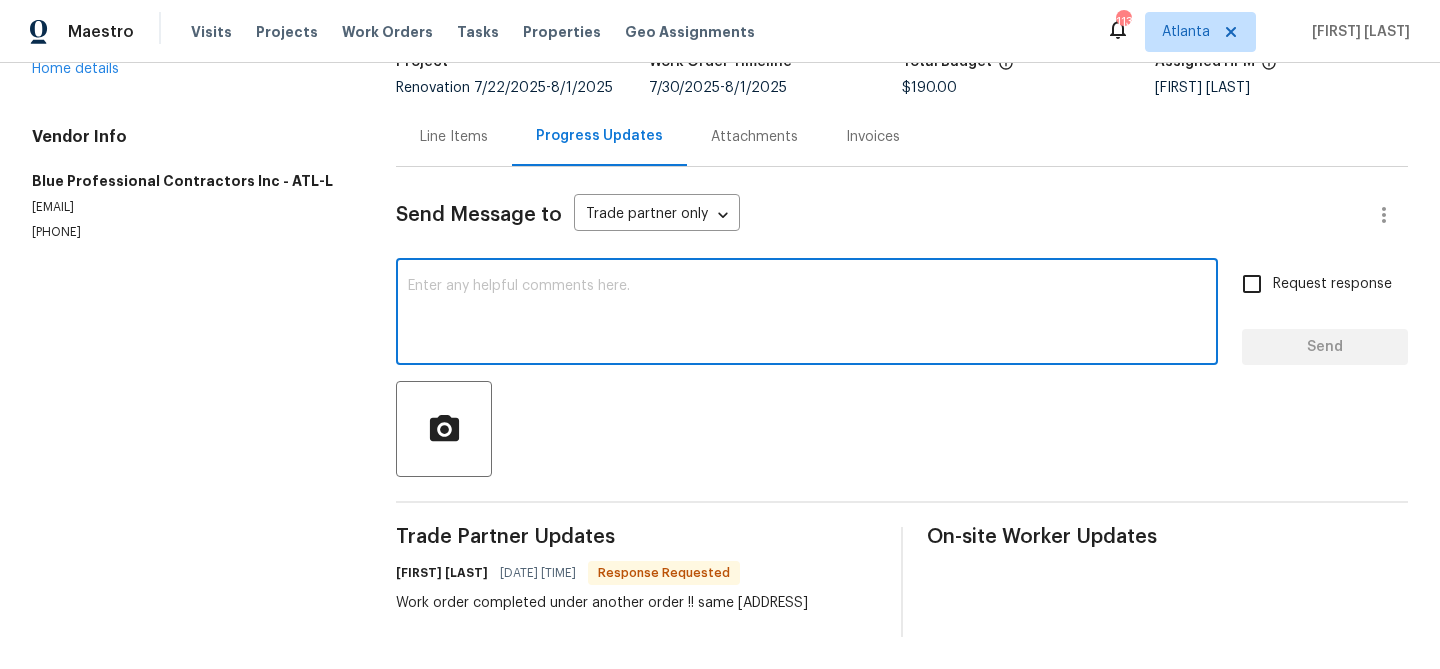 click at bounding box center (807, 314) 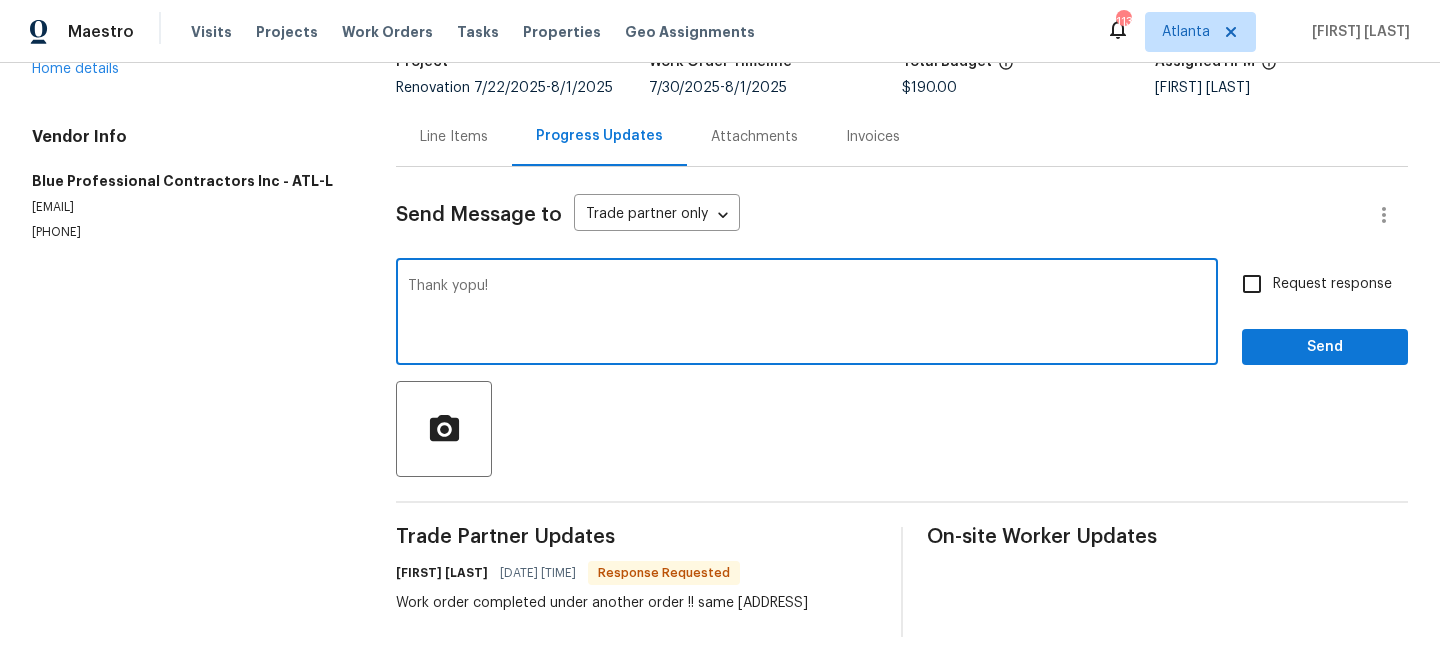 click on "Thank yopu!" at bounding box center (807, 314) 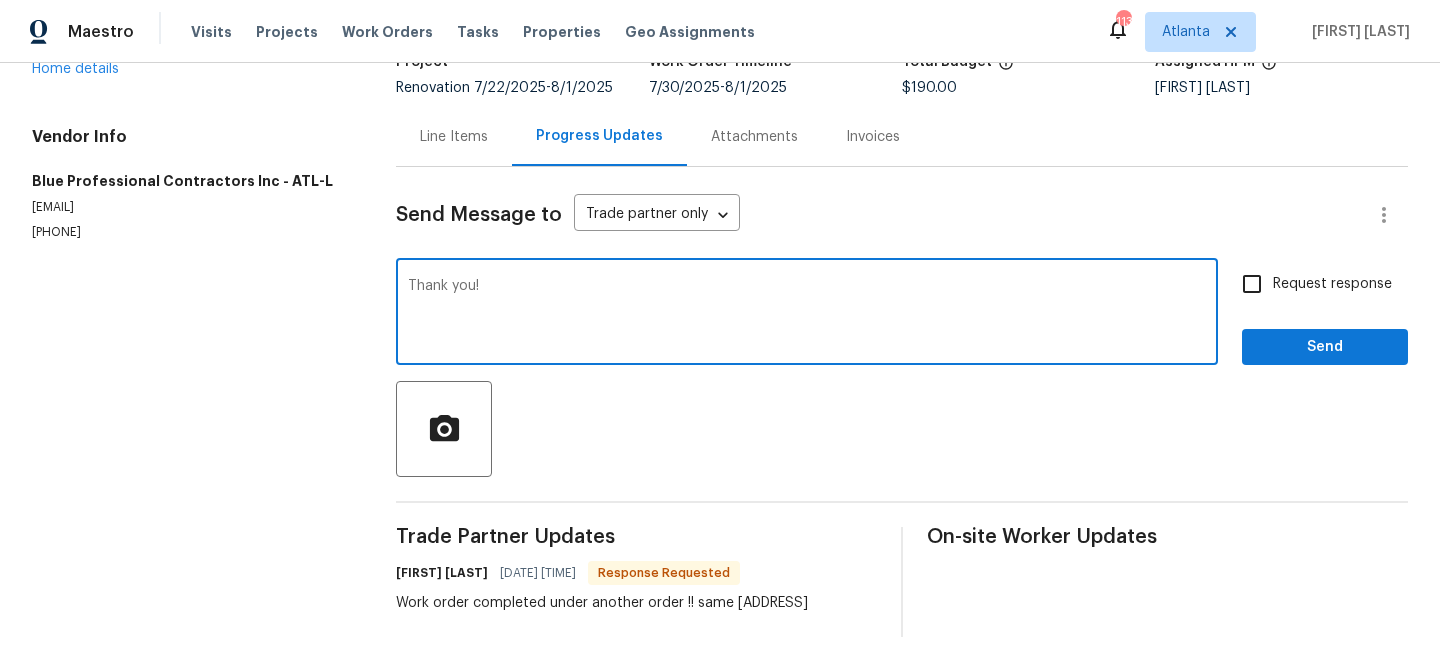 type on "Thank you!" 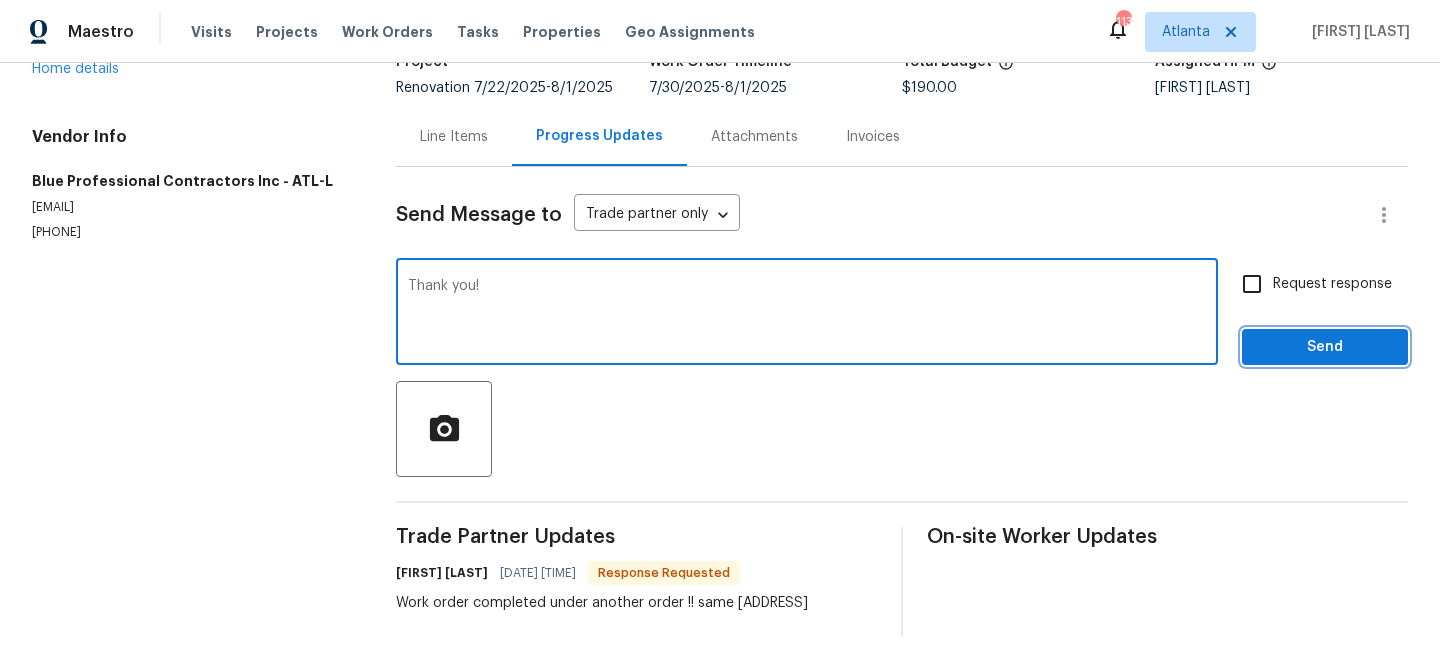 click on "Send" at bounding box center (1325, 347) 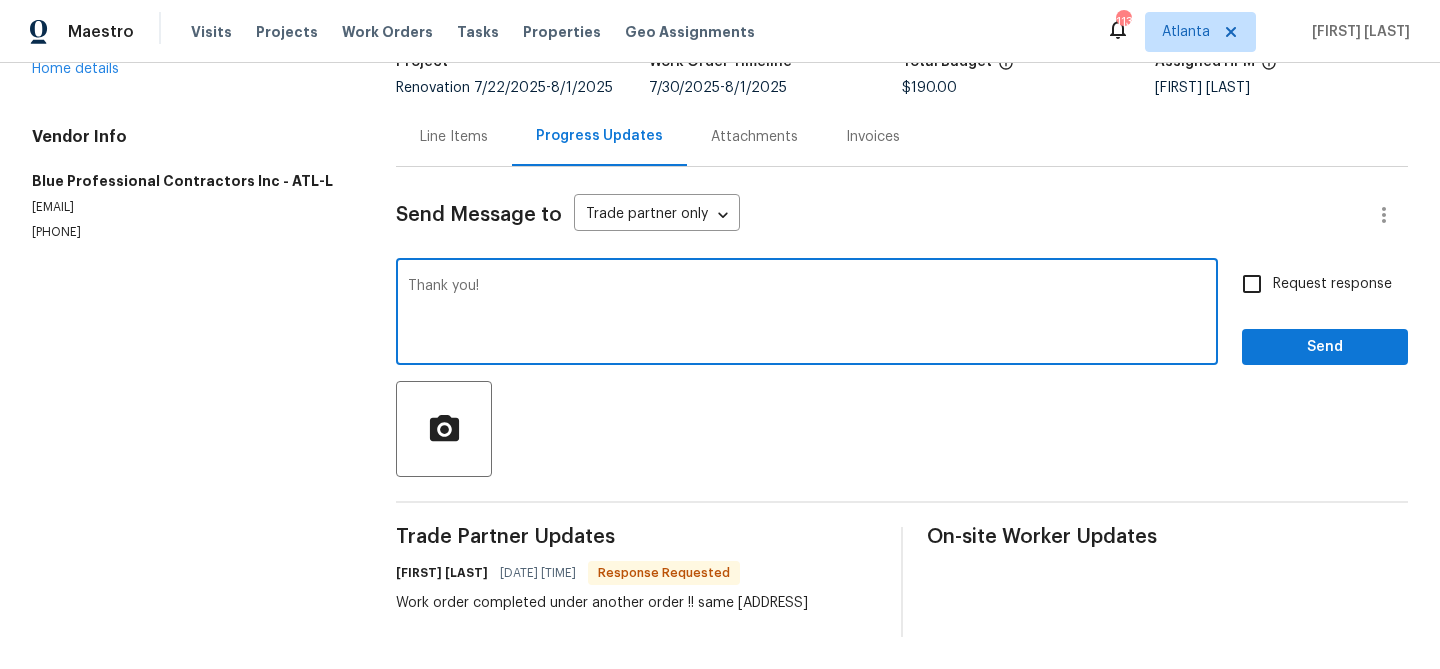 scroll, scrollTop: 78, scrollLeft: 0, axis: vertical 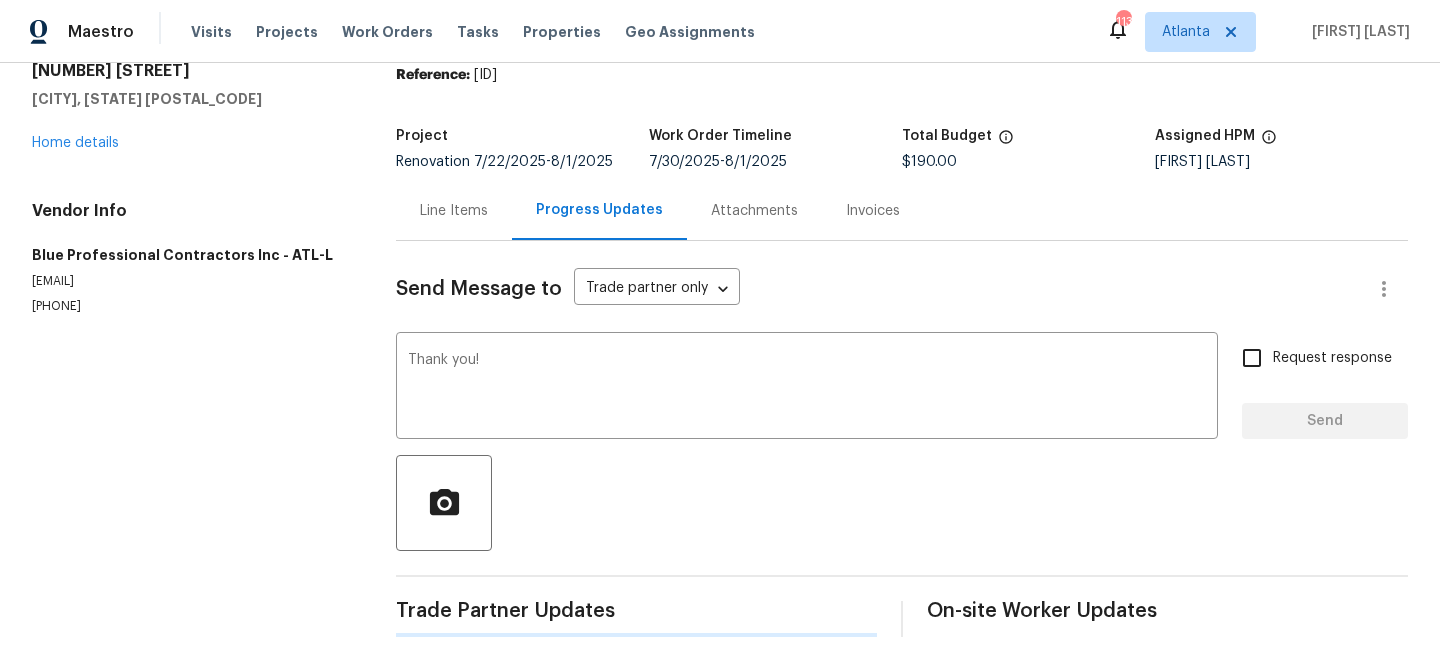 type 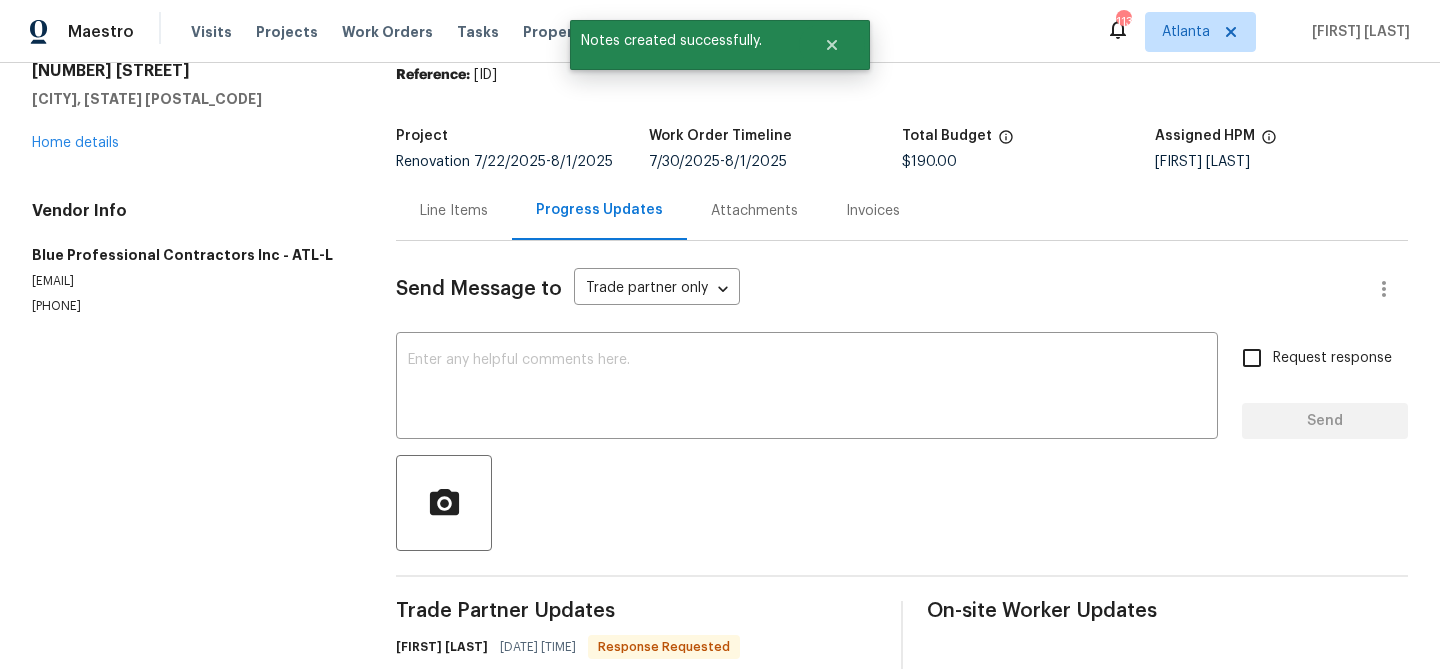 scroll, scrollTop: 152, scrollLeft: 0, axis: vertical 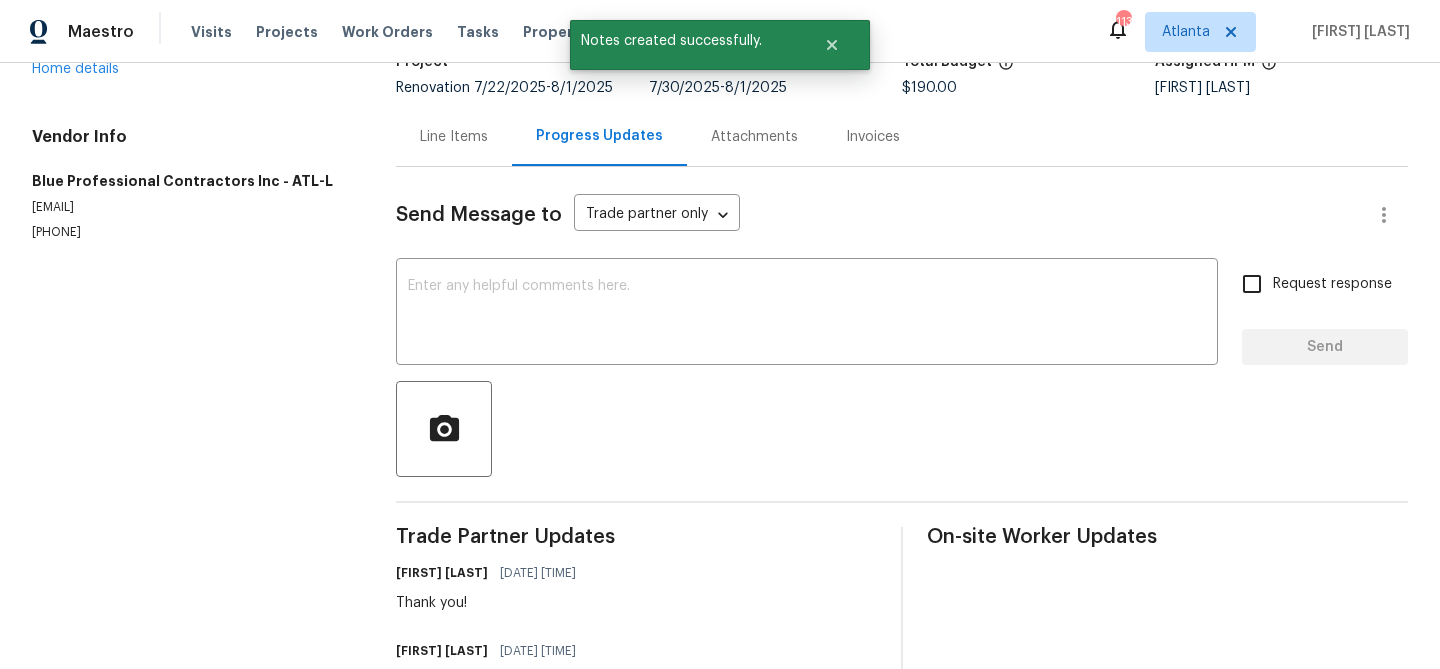click on "Line Items" at bounding box center [454, 137] 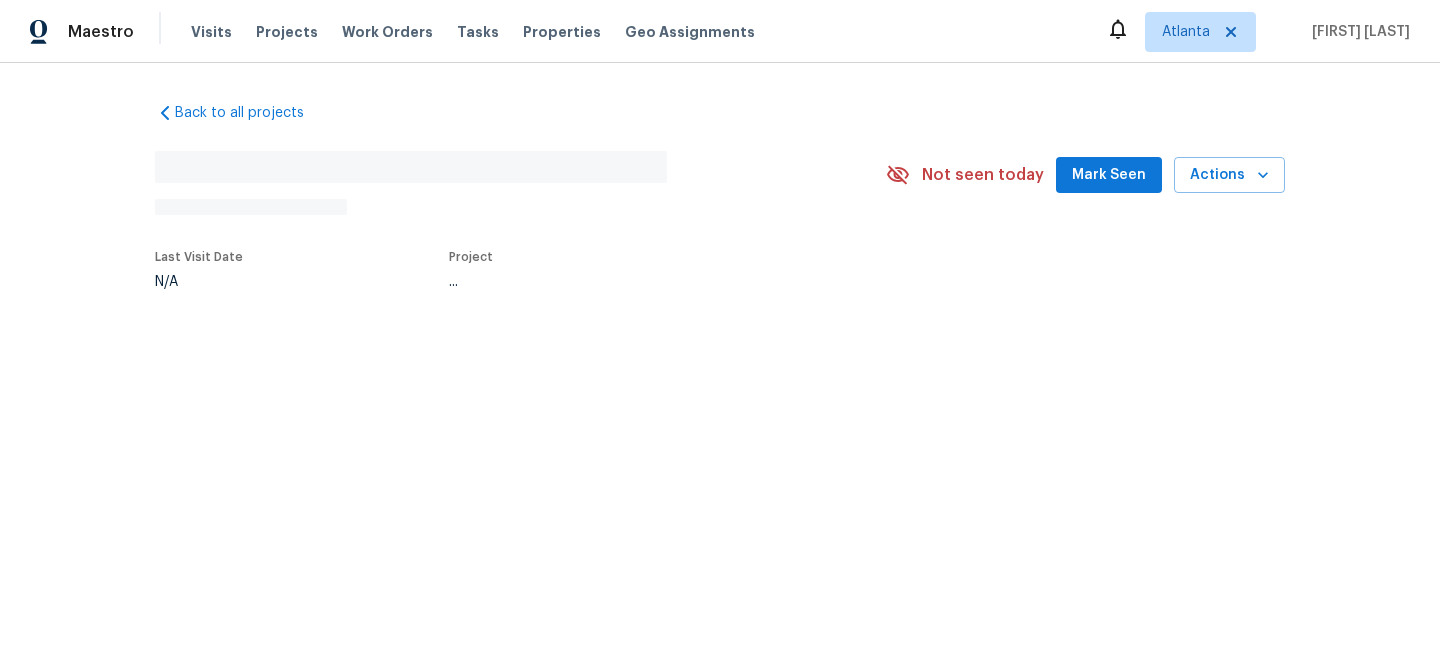 scroll, scrollTop: 0, scrollLeft: 0, axis: both 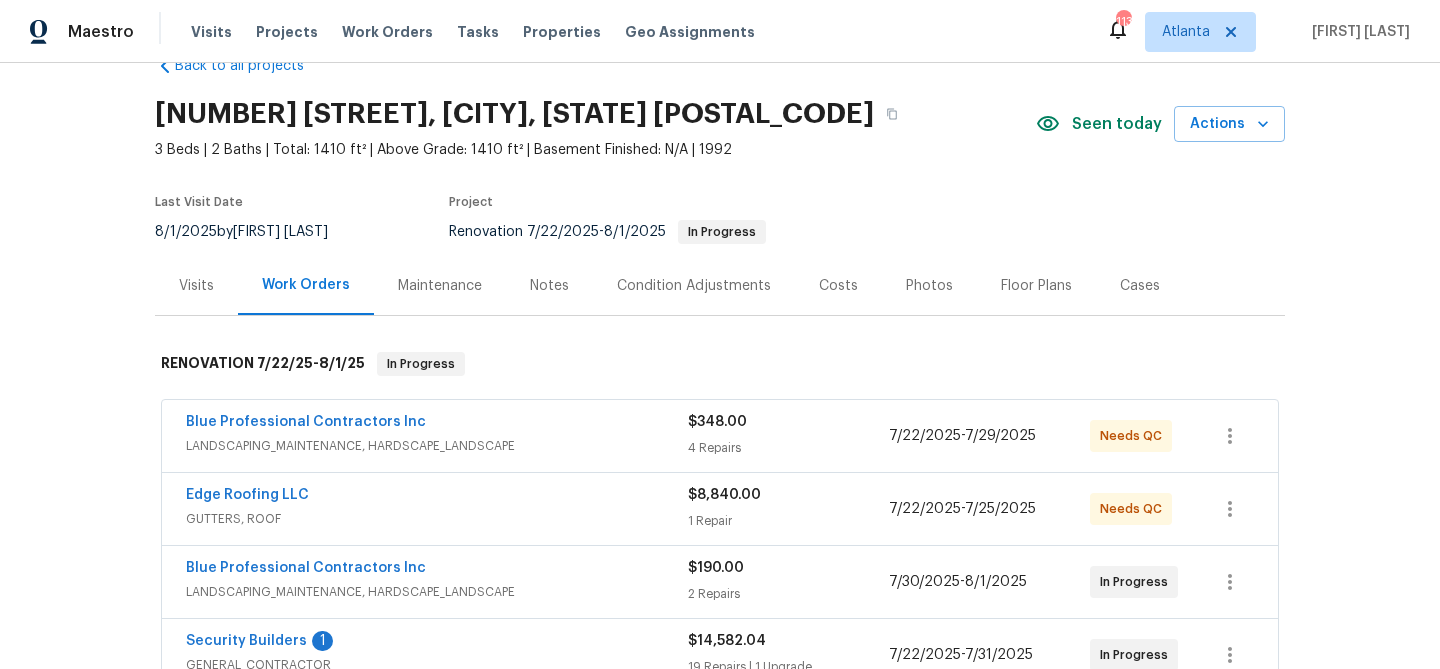 click on "Blue Professional Contractors Inc" at bounding box center [437, 424] 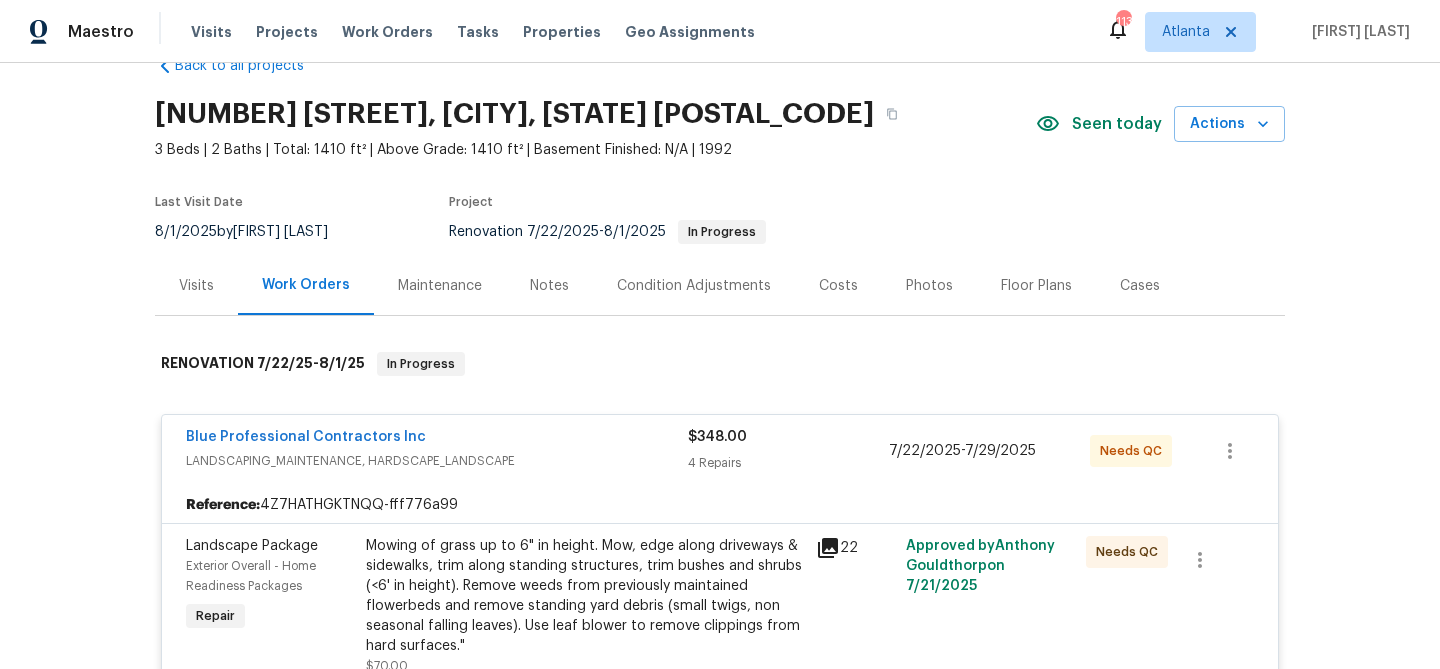 click on "Mowing of grass up to 6" in height. Mow, edge along driveways & sidewalks, trim along standing structures, trim bushes and shrubs (<6' in height). Remove weeds from previously maintained flowerbeds and remove standing yard debris (small twigs, non seasonal falling leaves).  Use leaf blower to remove clippings from hard surfaces."" at bounding box center (585, 596) 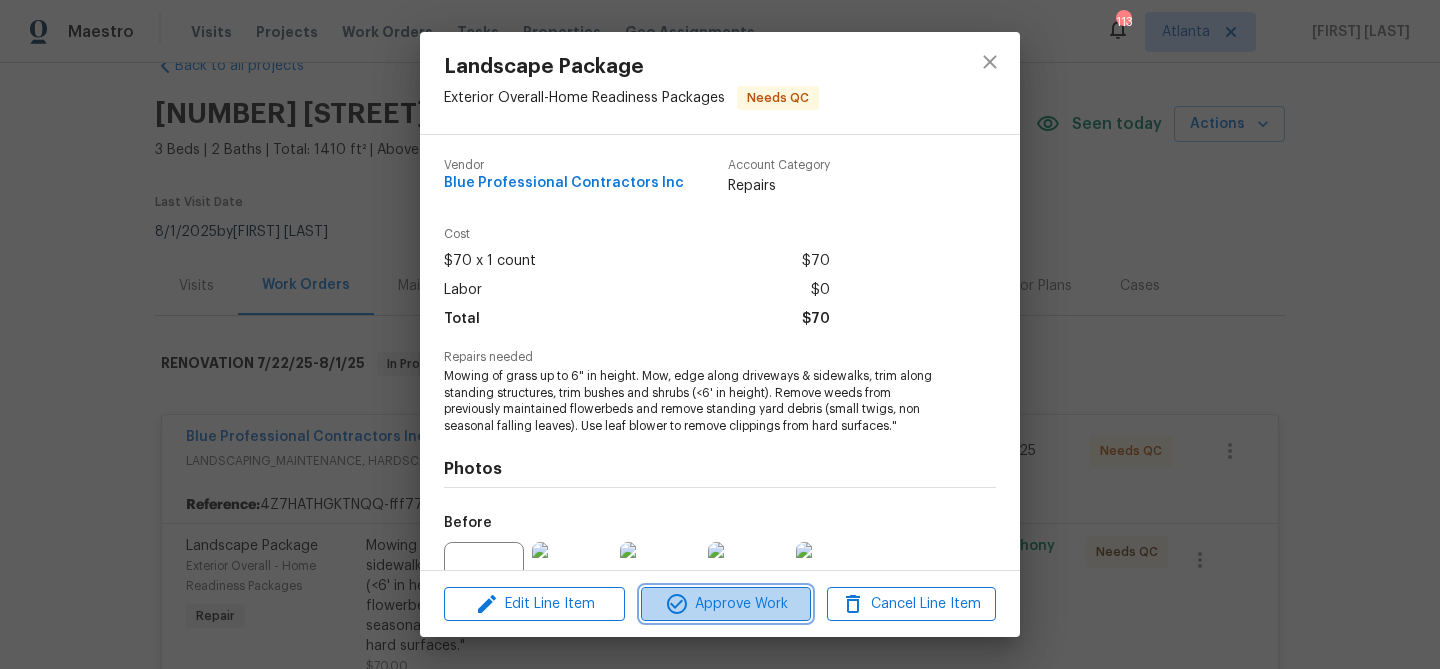 click on "Approve Work" at bounding box center (725, 604) 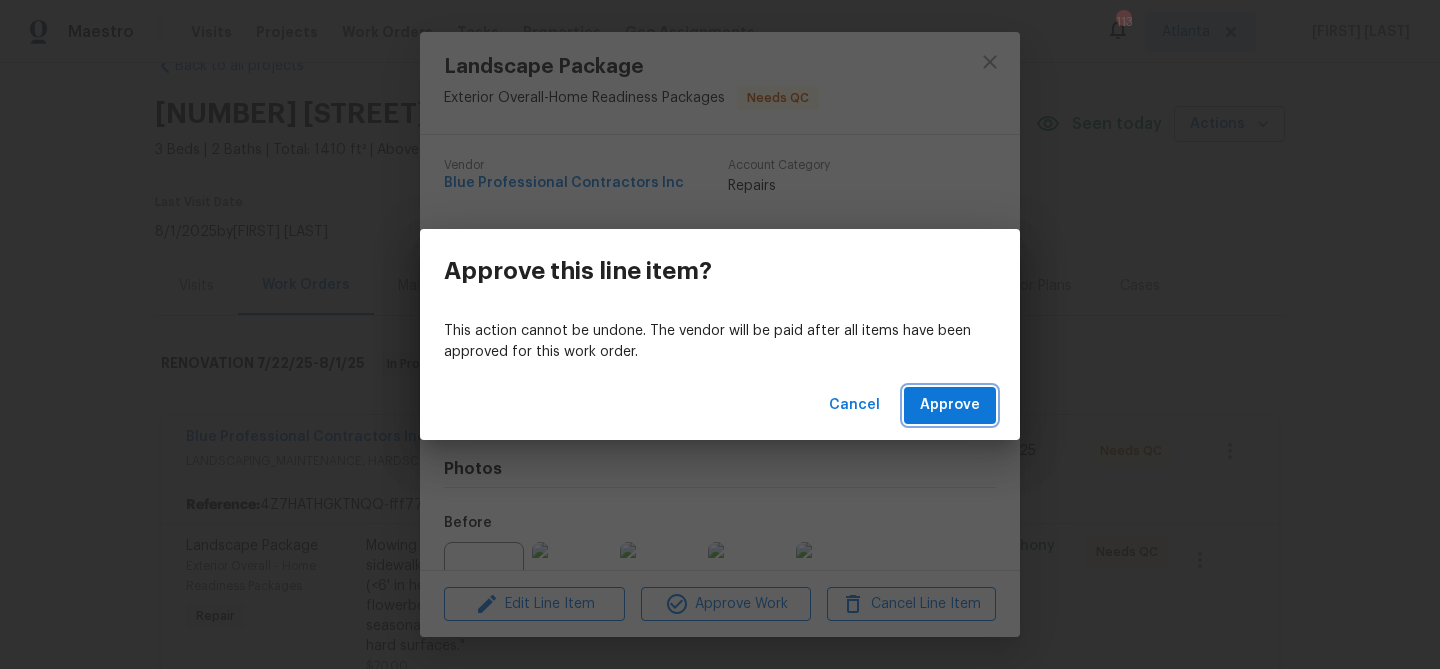 click on "Approve" at bounding box center [950, 405] 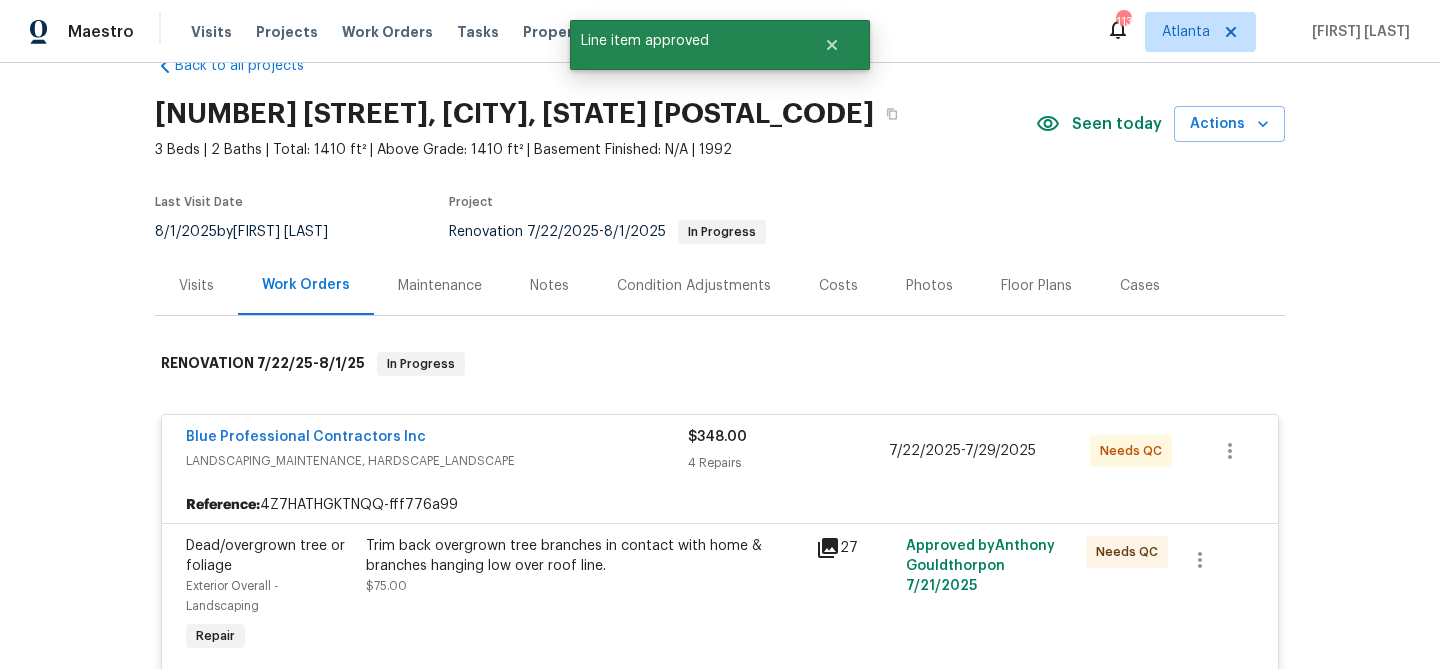 click on "Trim back overgrown tree branches in contact with home & branches hanging low over roof line. $75.00" at bounding box center (585, 596) 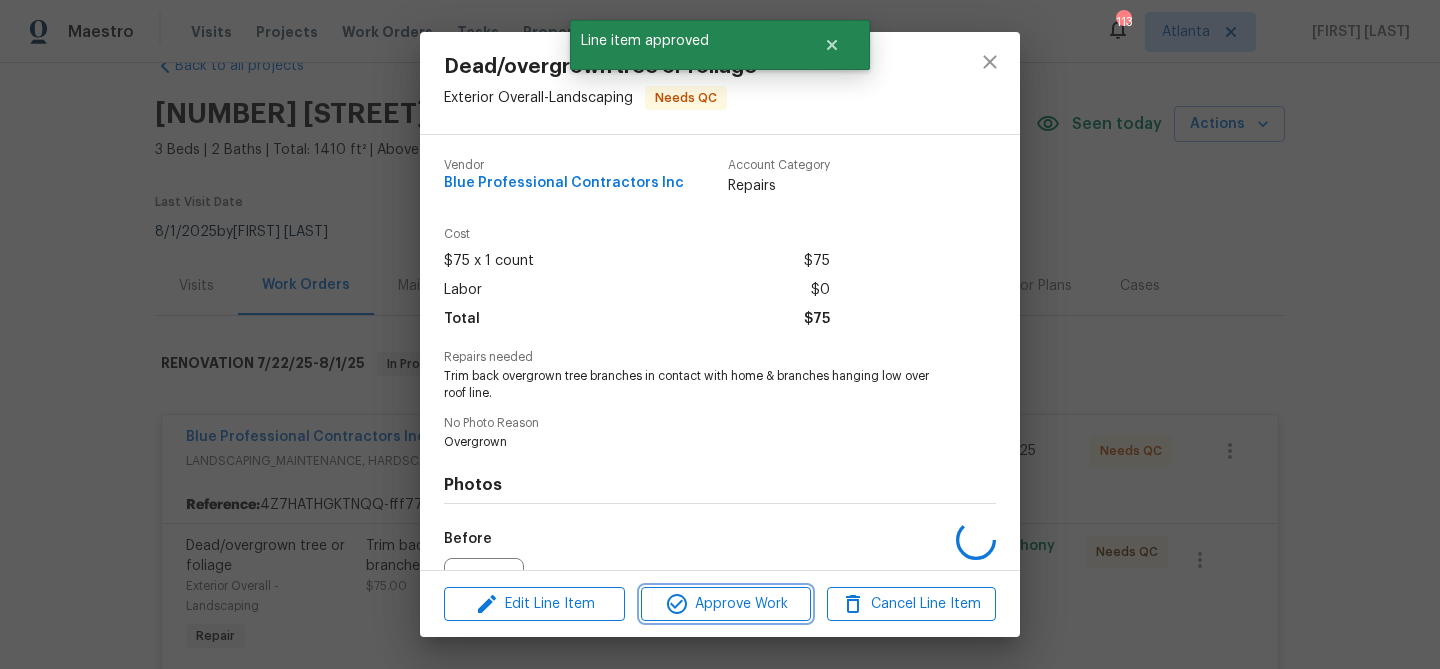 click on "Approve Work" at bounding box center [725, 604] 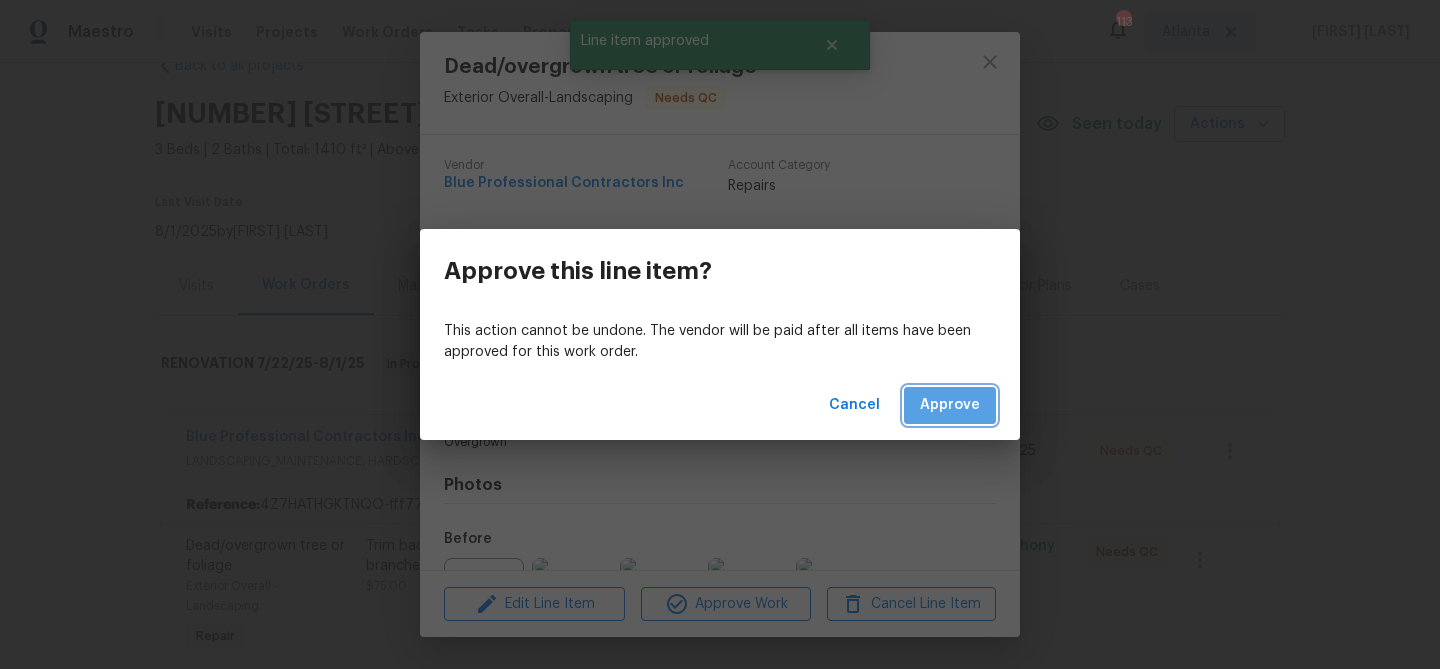 click on "Approve" at bounding box center (950, 405) 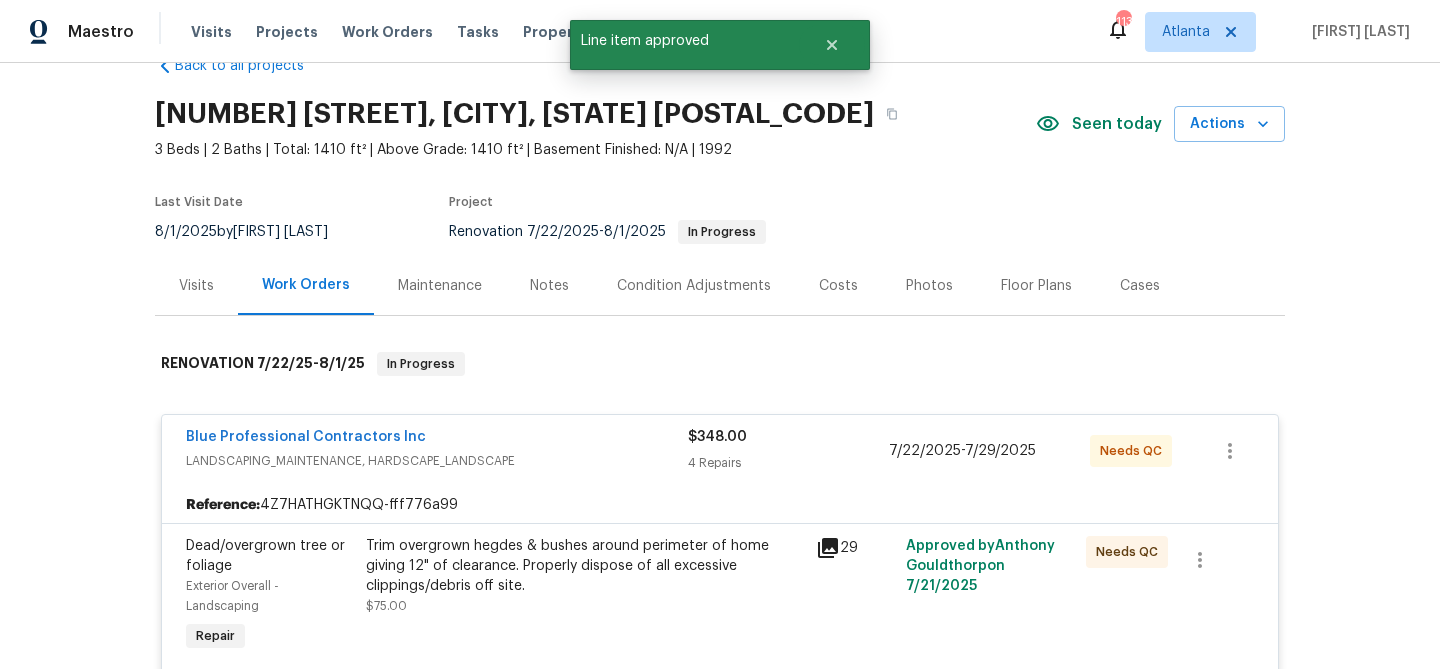 click on "Trim overgrown hegdes & bushes around perimeter of home giving 12" of clearance. Properly dispose of all excessive clippings/debris off site." at bounding box center (585, 566) 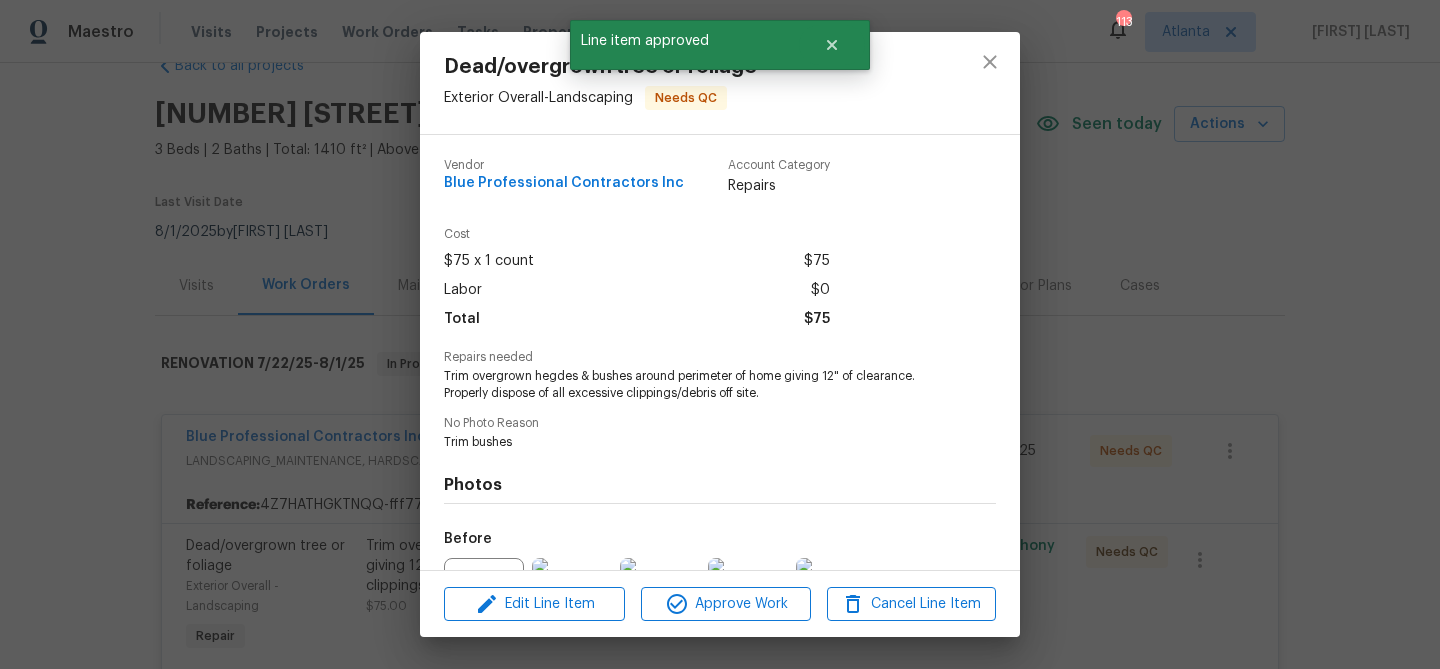 scroll, scrollTop: 218, scrollLeft: 0, axis: vertical 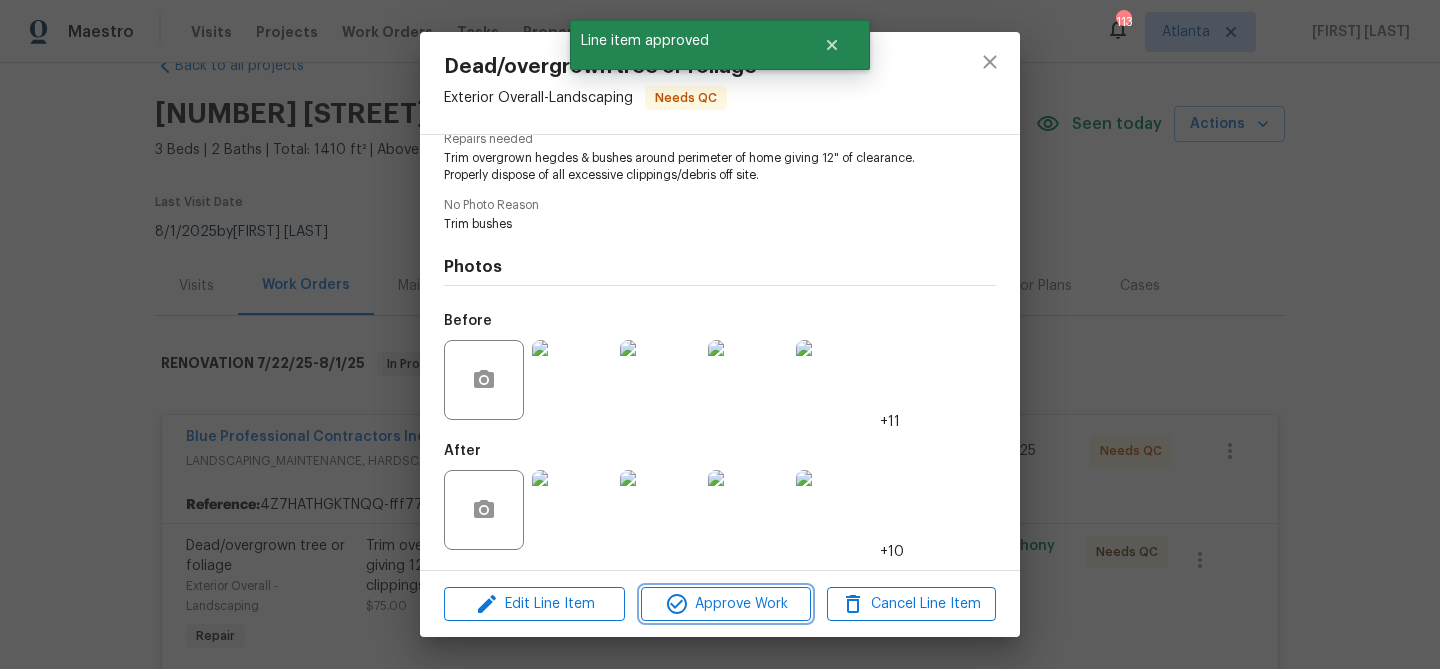 click 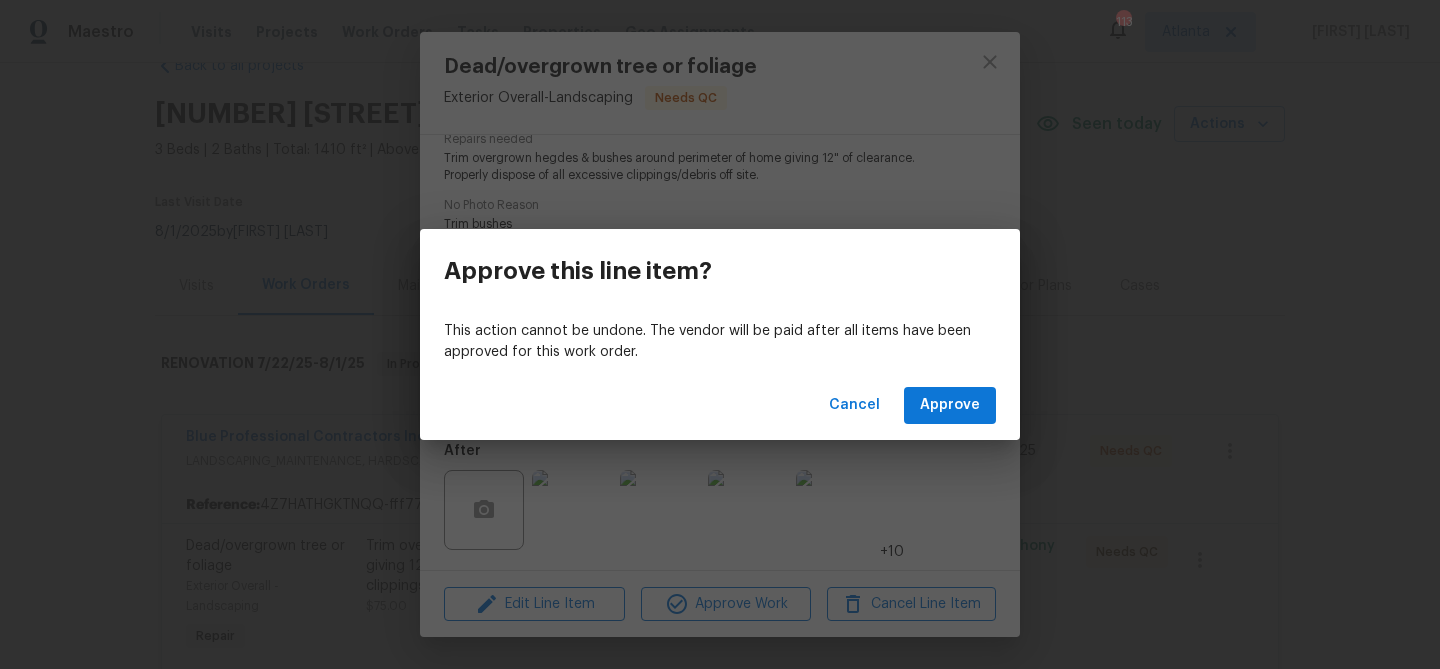 click on "Cancel Approve" at bounding box center (720, 405) 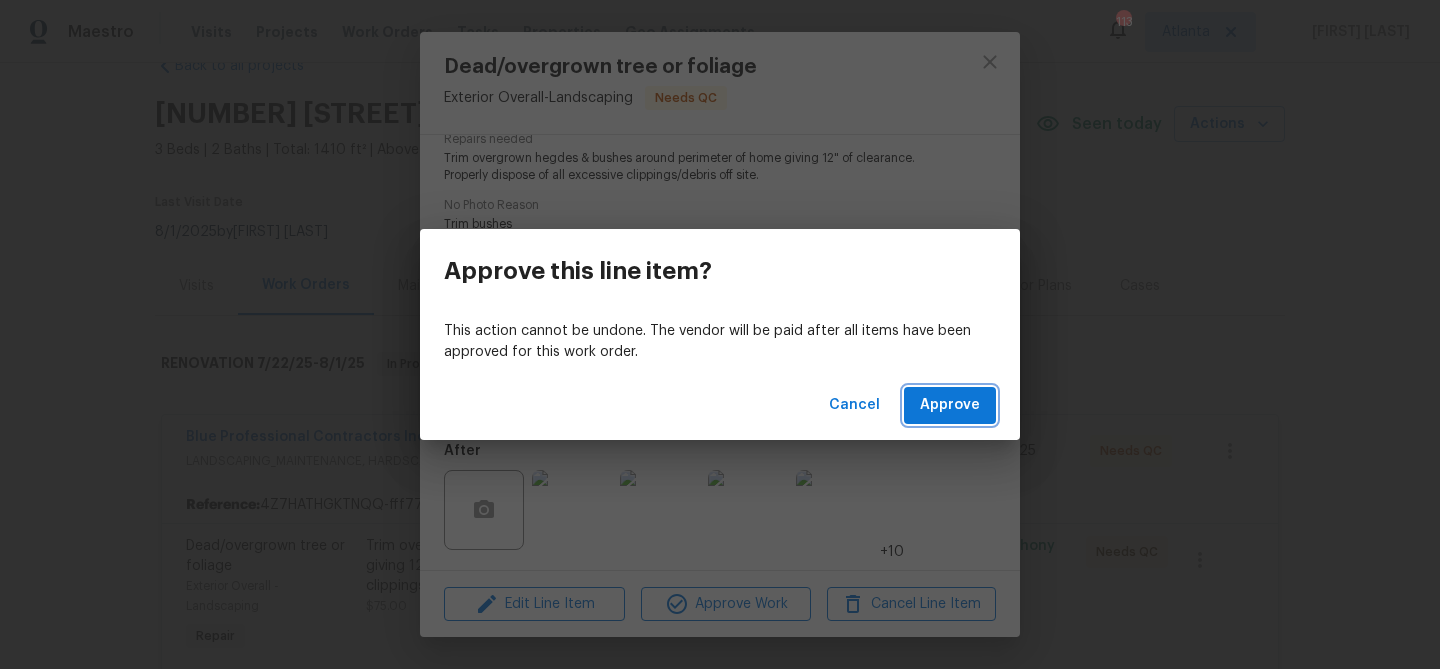 click on "Approve" at bounding box center (950, 405) 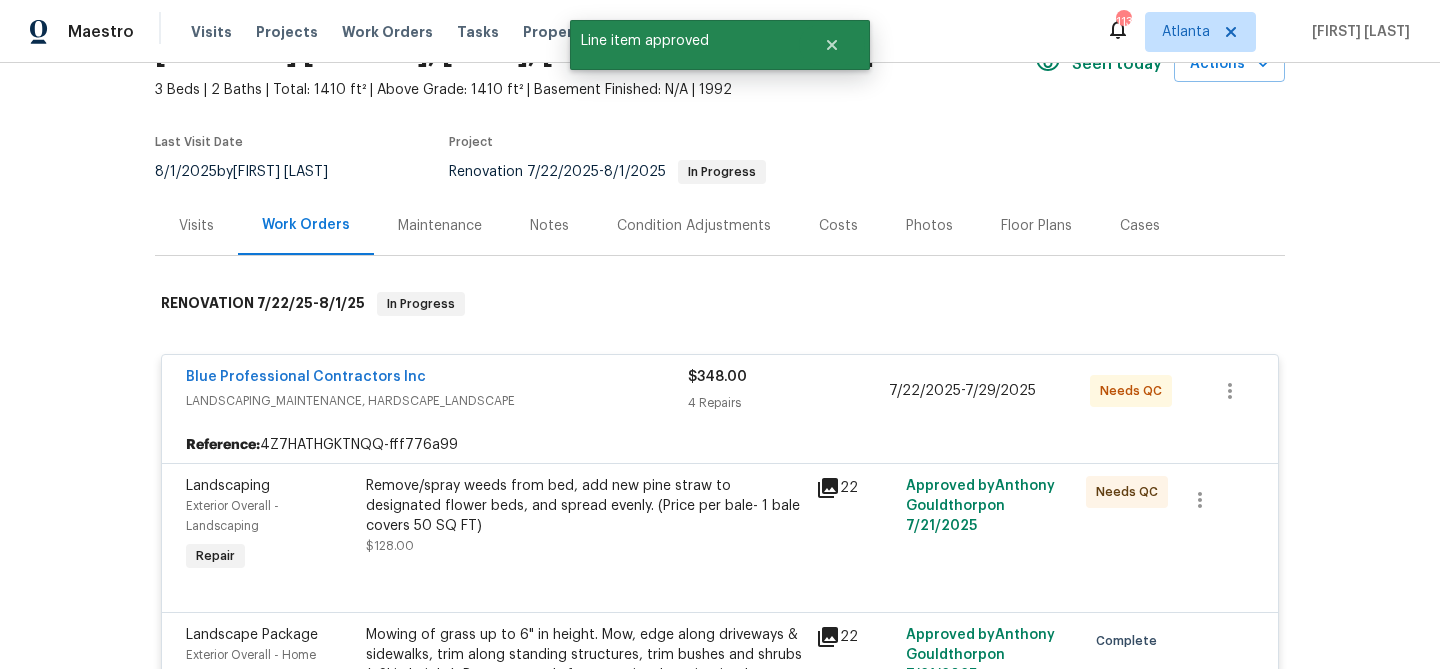 scroll, scrollTop: 154, scrollLeft: 0, axis: vertical 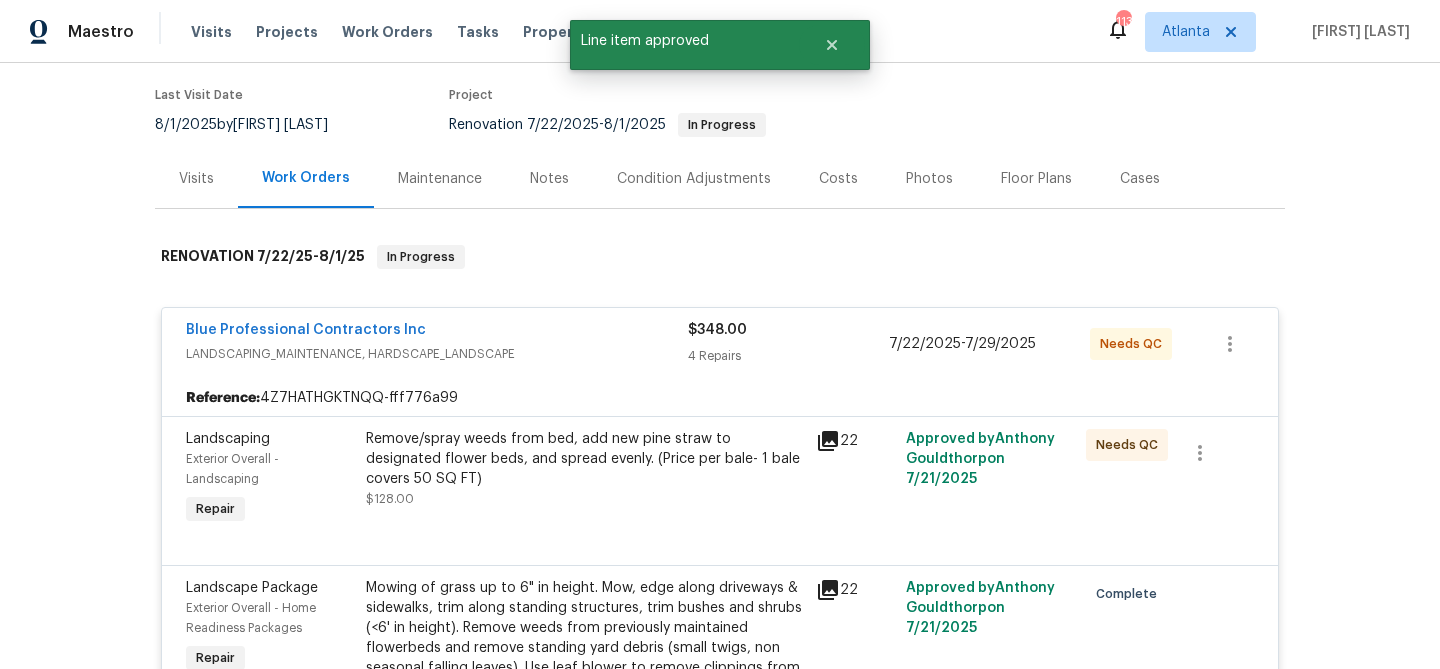 click on "Remove/spray weeds from bed, add new pine straw to designated flower beds, and spread evenly. (Price per bale- 1 bale covers 50 SQ FT)" at bounding box center (585, 459) 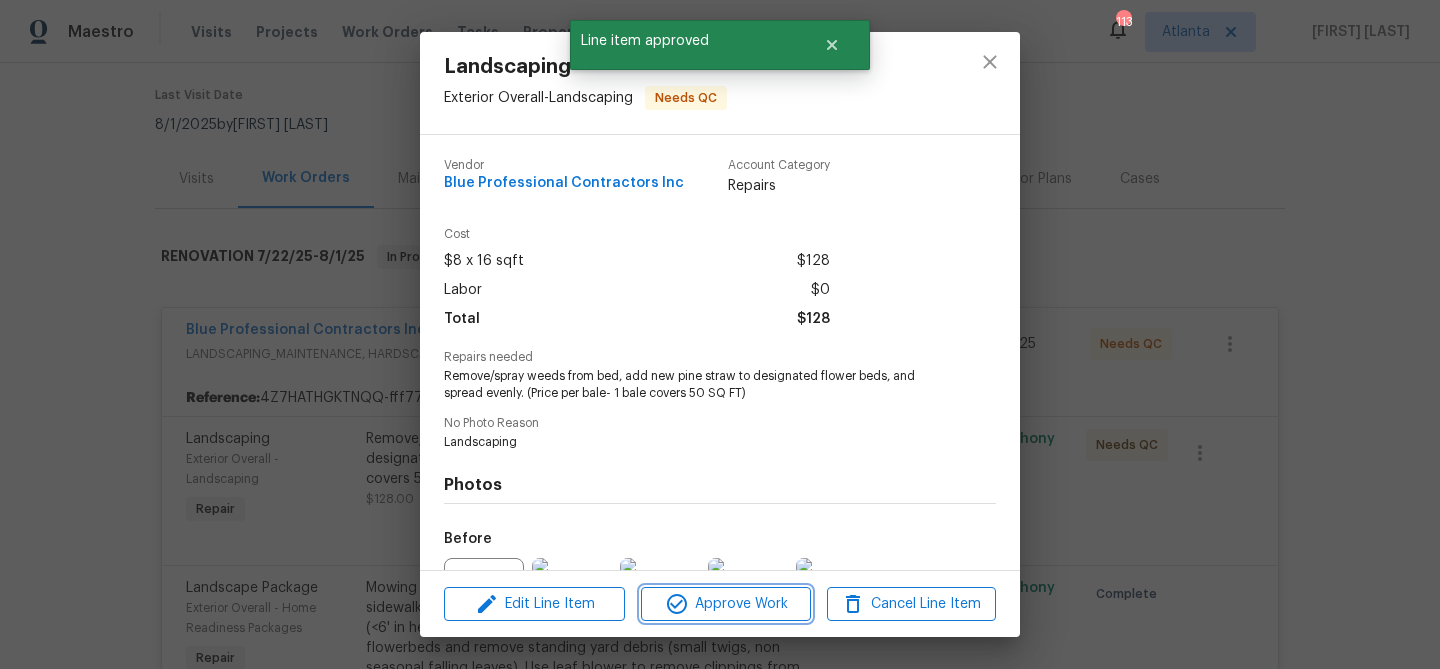 click 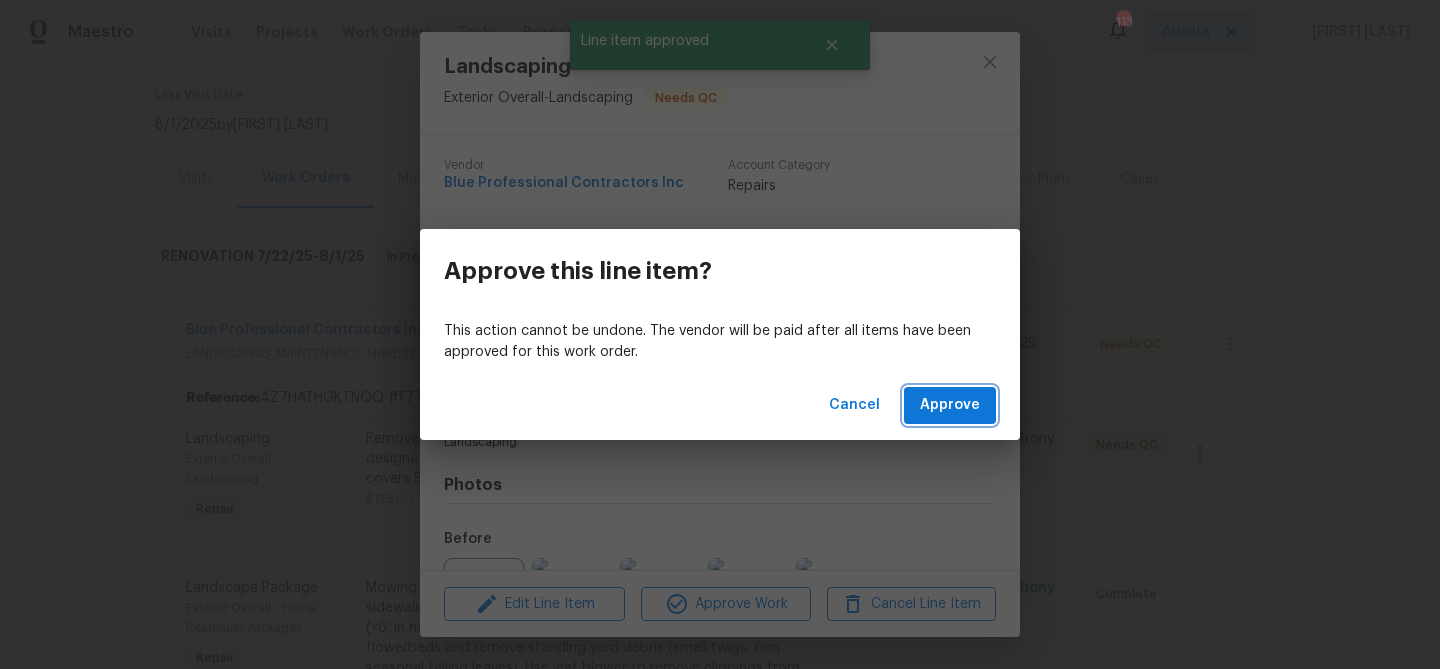 click on "Approve" at bounding box center [950, 405] 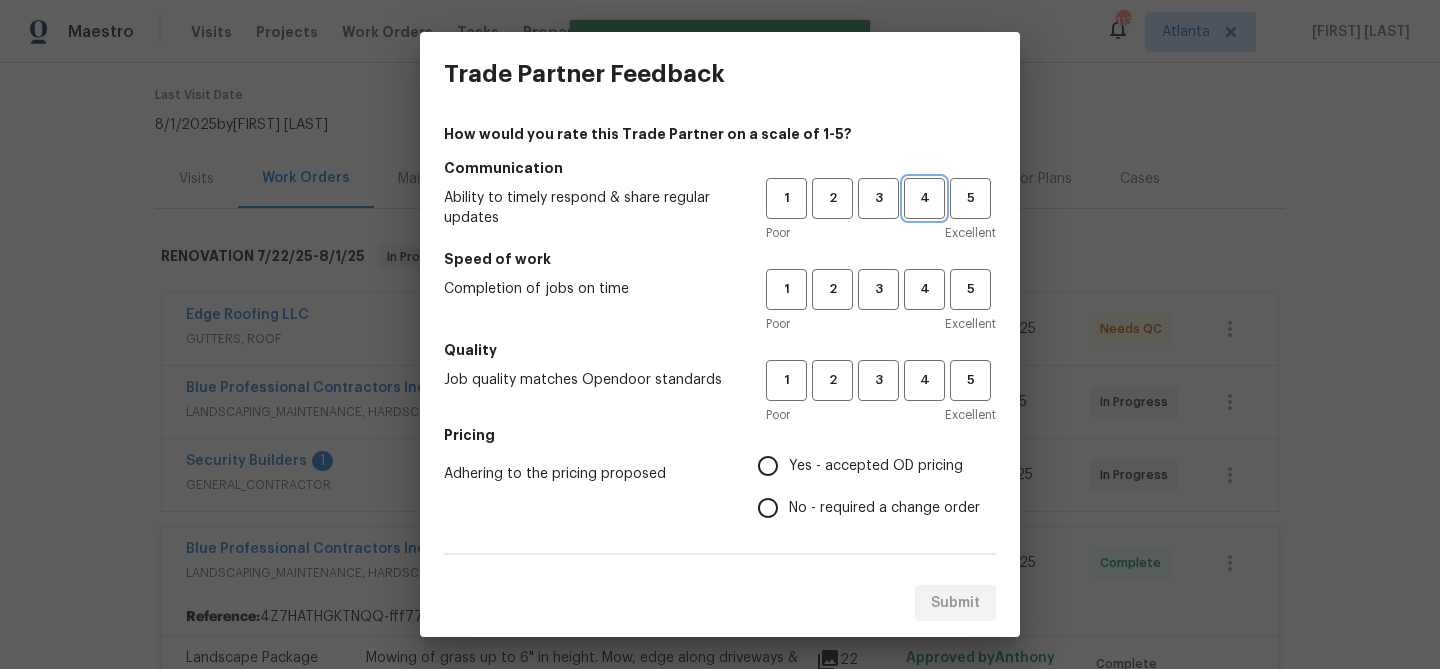 click on "4" at bounding box center [924, 198] 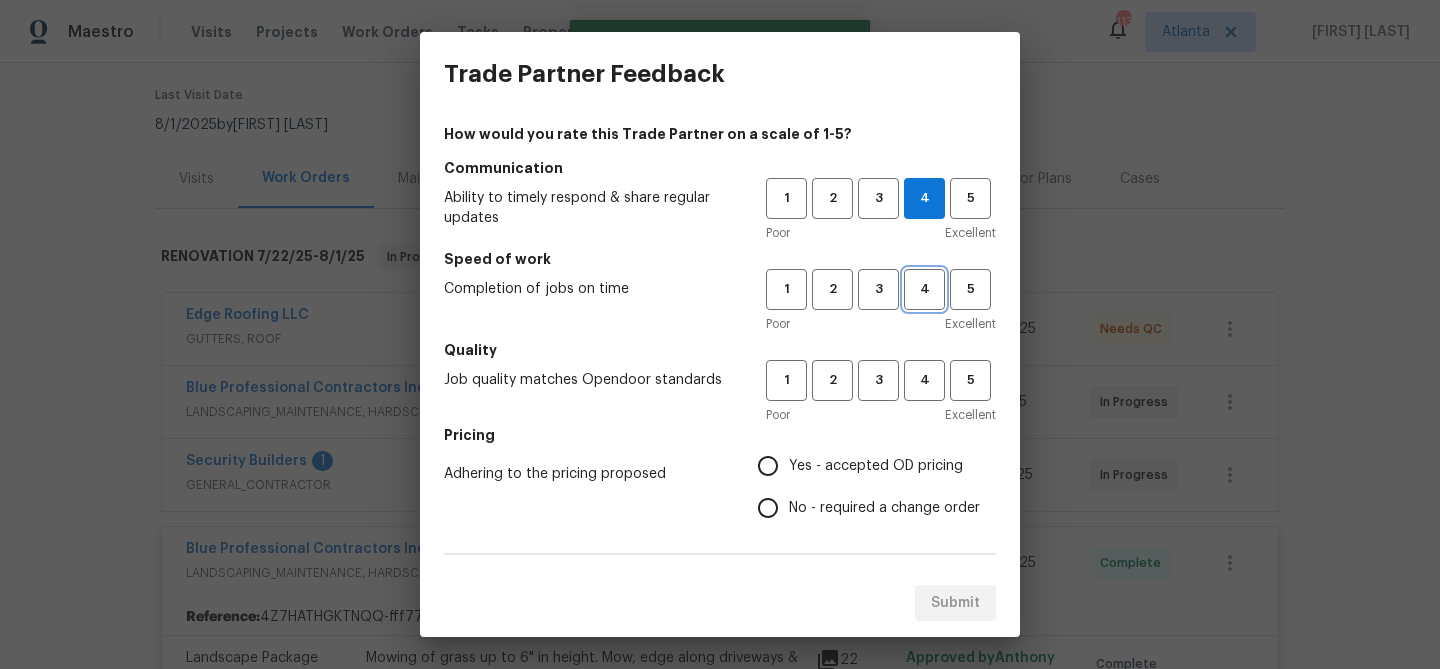 click on "4" at bounding box center (924, 289) 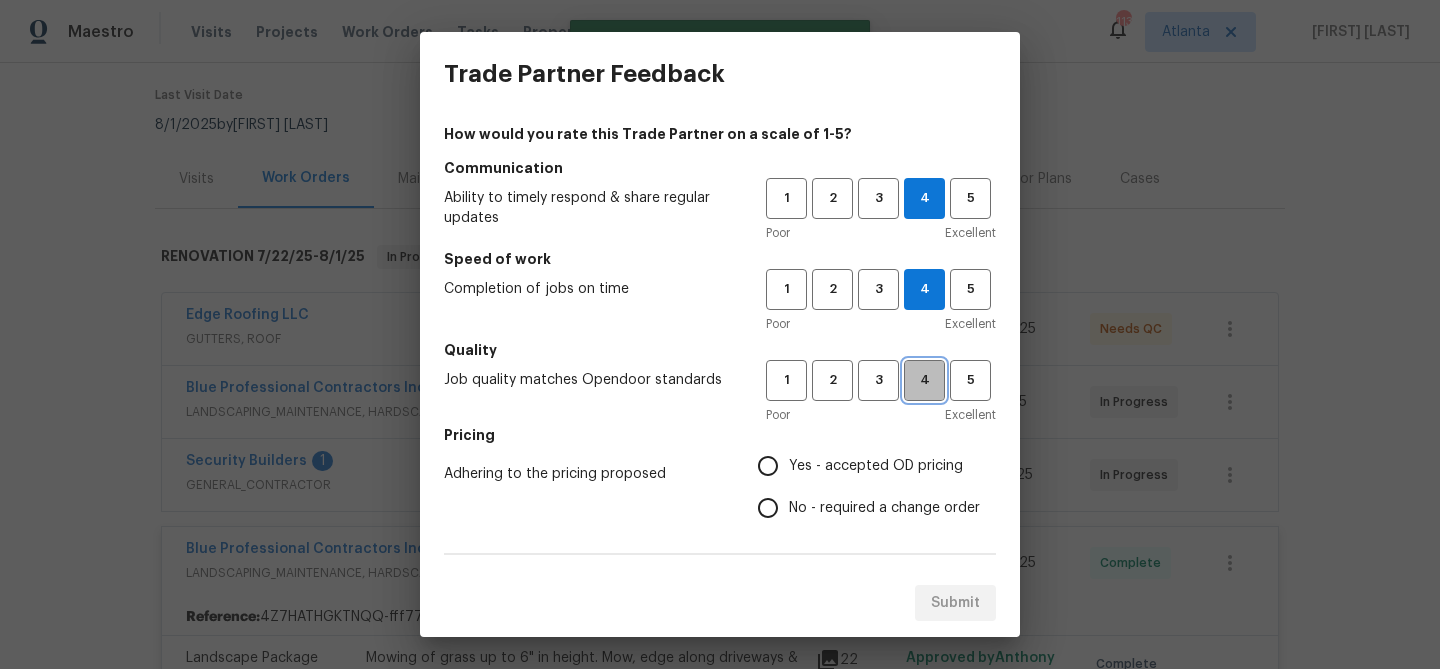 click on "4" at bounding box center (924, 380) 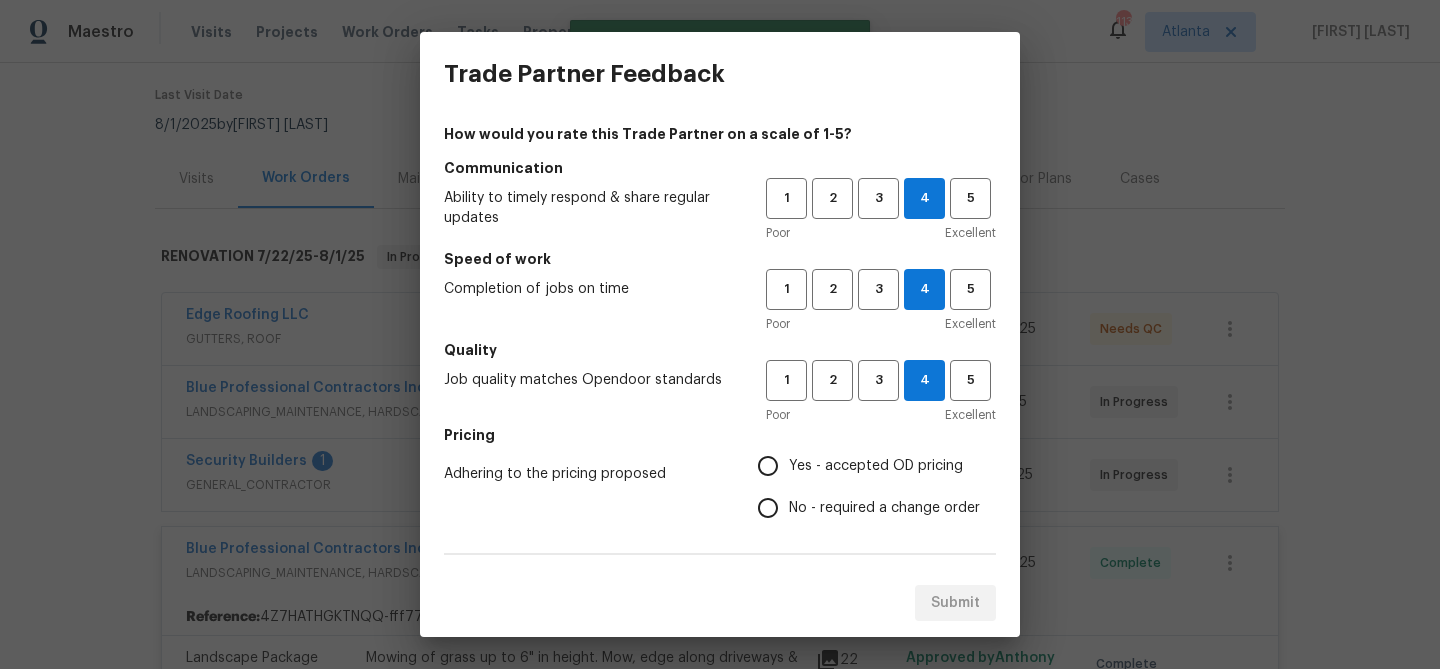 click on "Yes - accepted OD pricing" at bounding box center (876, 466) 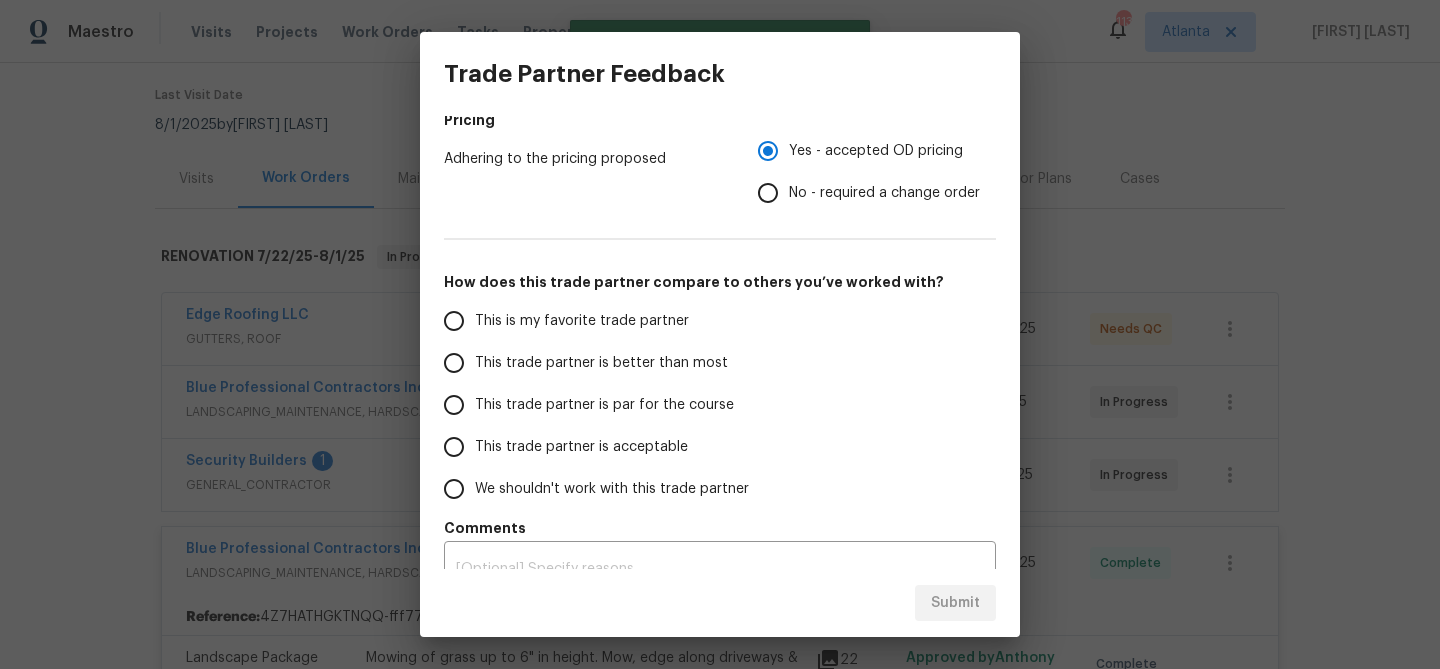 scroll, scrollTop: 346, scrollLeft: 0, axis: vertical 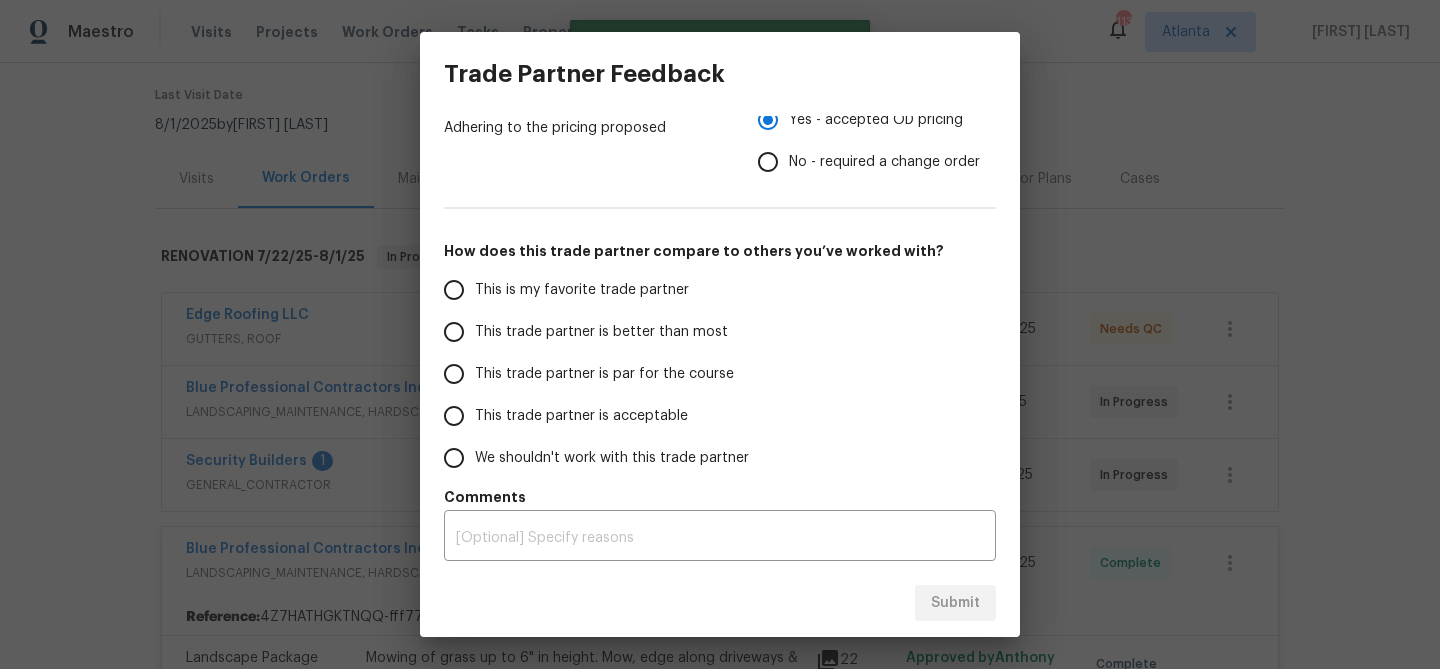 click on "This trade partner is better than most" at bounding box center [601, 332] 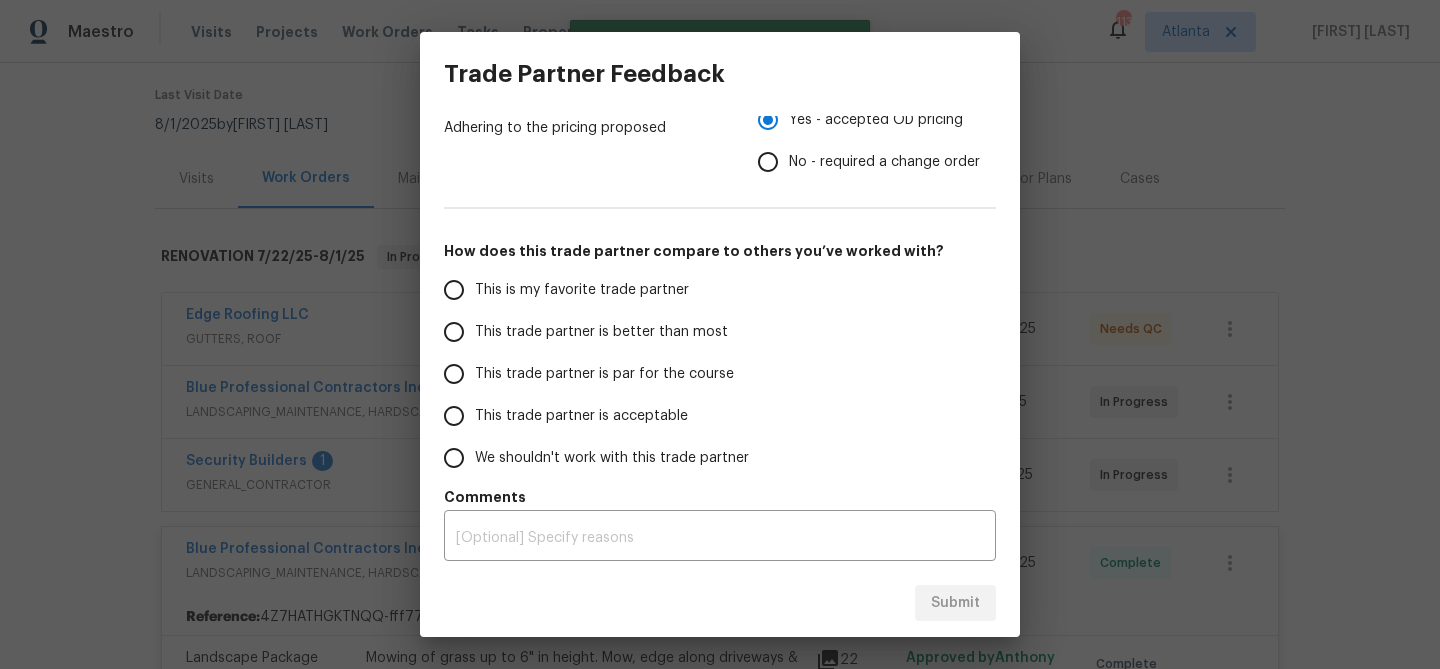 click on "This trade partner is better than most" at bounding box center (454, 332) 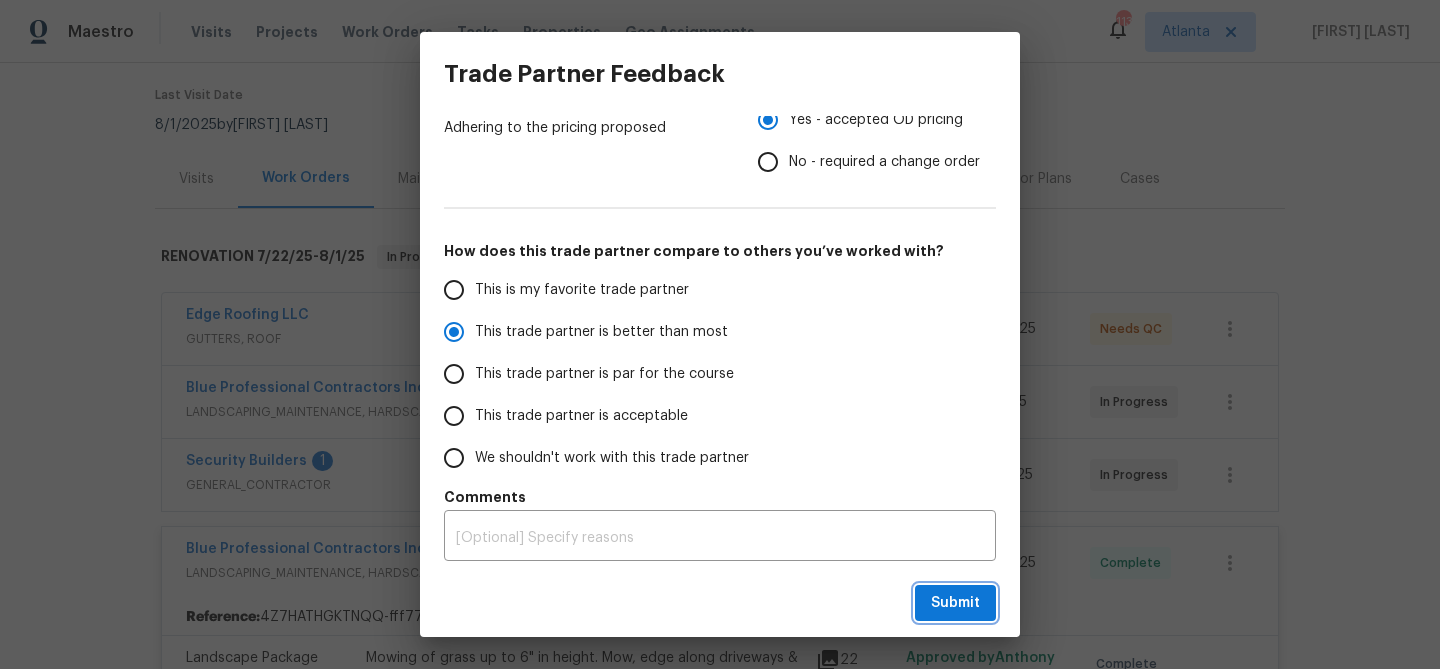 click on "Submit" at bounding box center (955, 603) 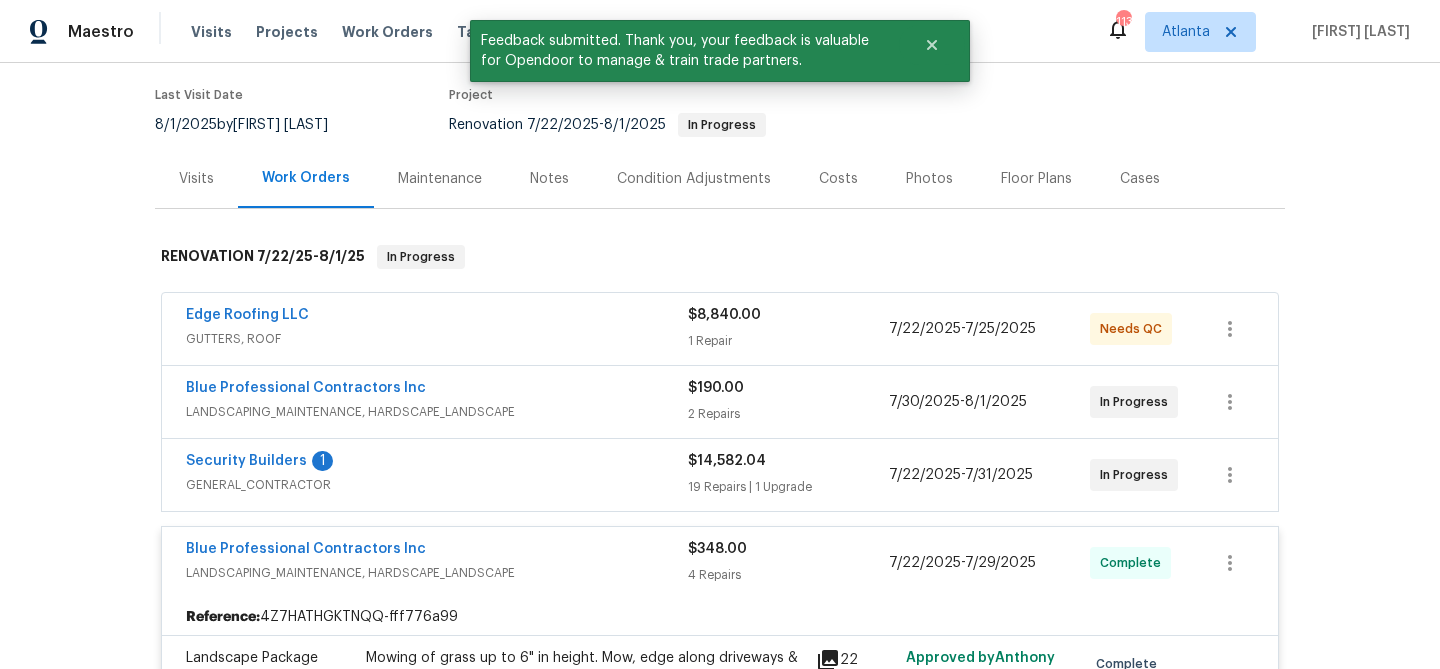 click on "Edge Roofing LLC" at bounding box center (437, 317) 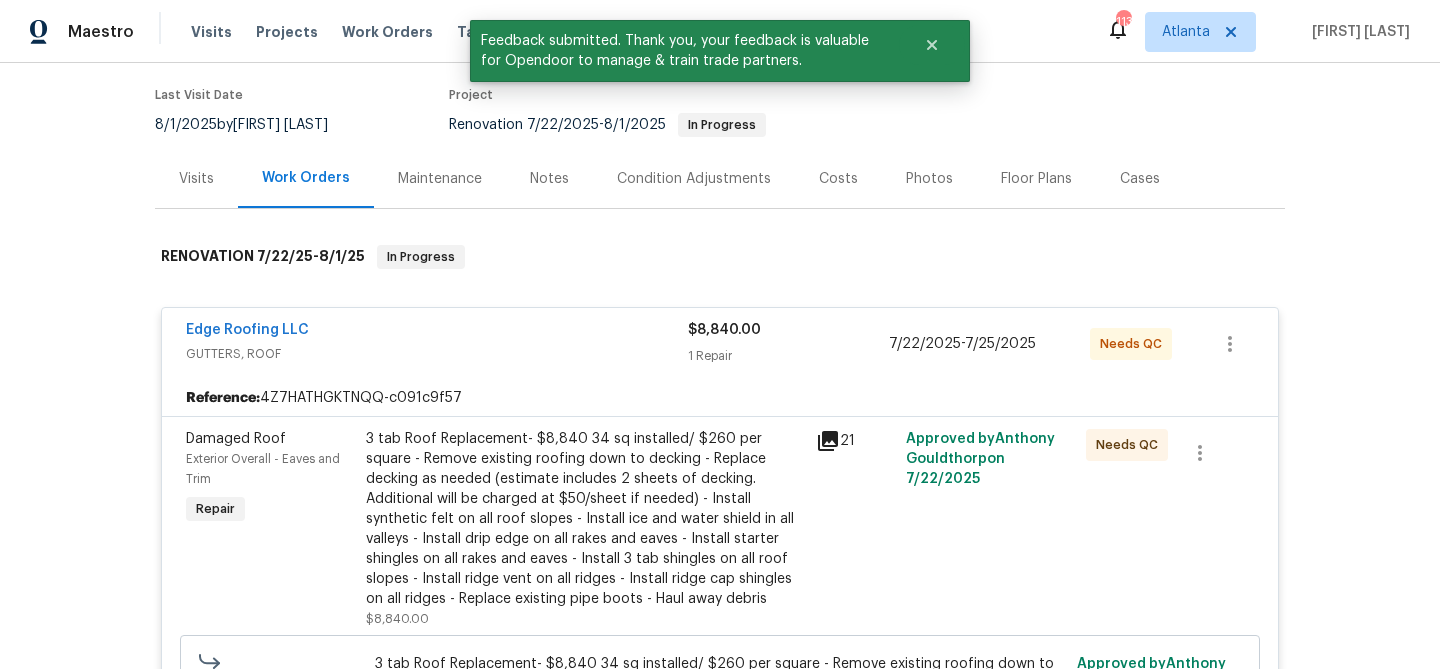 click on "3 tab Roof Replacement- $8,840 34 sq installed/ $260 per square - Remove existing roofing down to decking - Replace decking as needed (estimate includes 2 sheets of decking. Additional will be charged at $50/sheet if needed) - Install synthetic felt on all roof slopes - Install ice and water shield in all valleys - Install drip edge on all rakes and eaves - Install starter shingles on all rakes and eaves - Install 3 tab shingles on all roof slopes - Install ridge vent on all ridges - Install ridge cap shingles on all ridges - Replace existing pipe boots - Haul away debris" at bounding box center [585, 519] 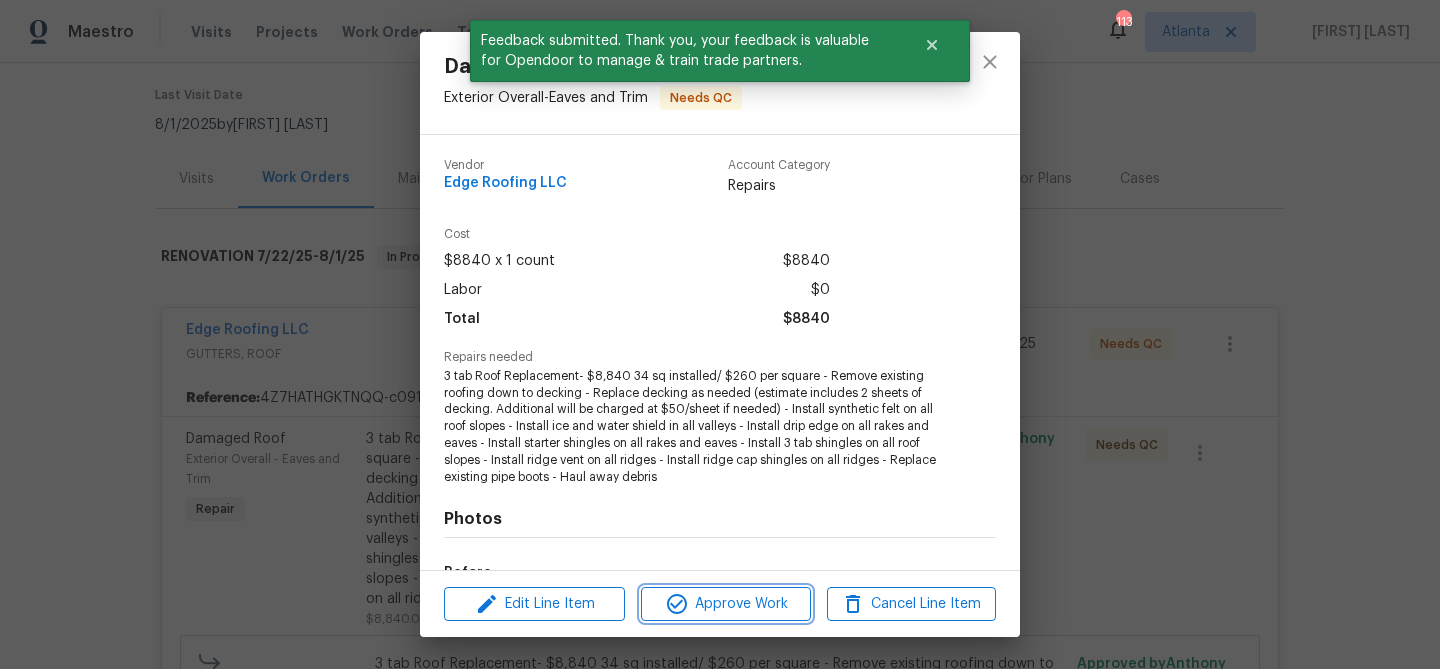 click on "Approve Work" at bounding box center [725, 604] 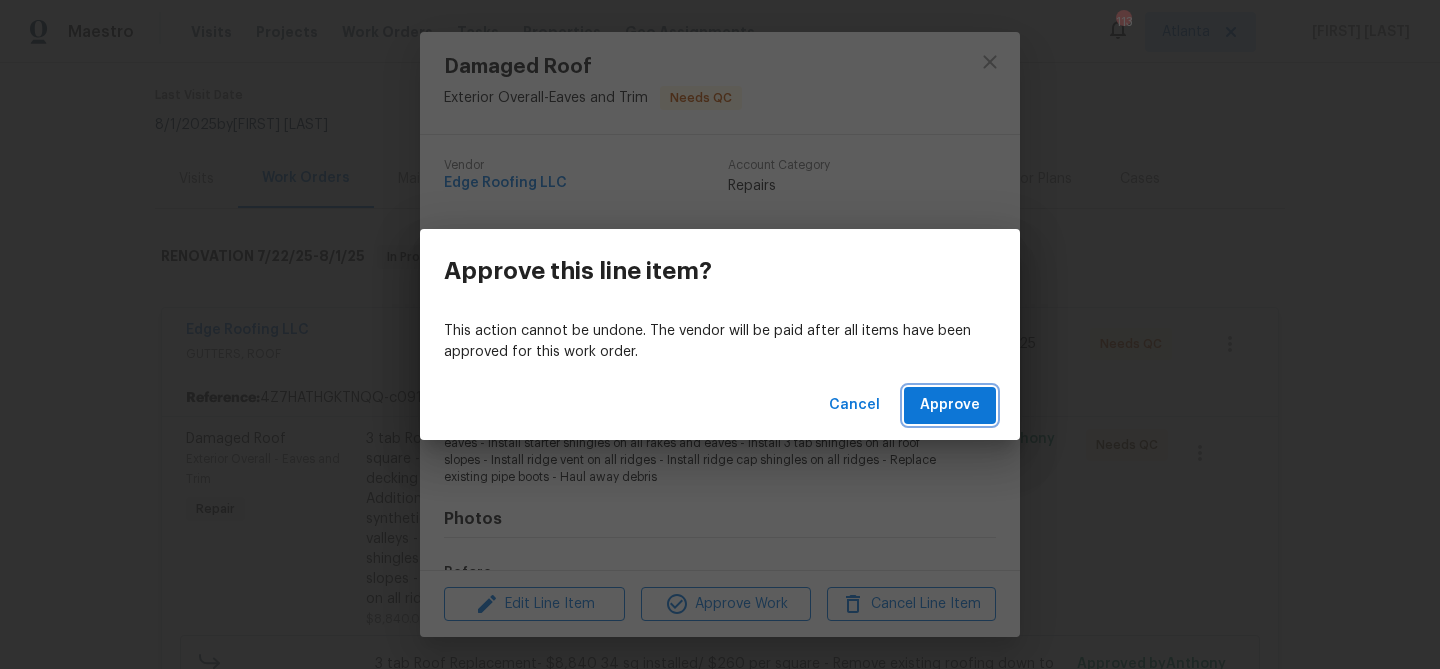 click on "Approve" at bounding box center [950, 405] 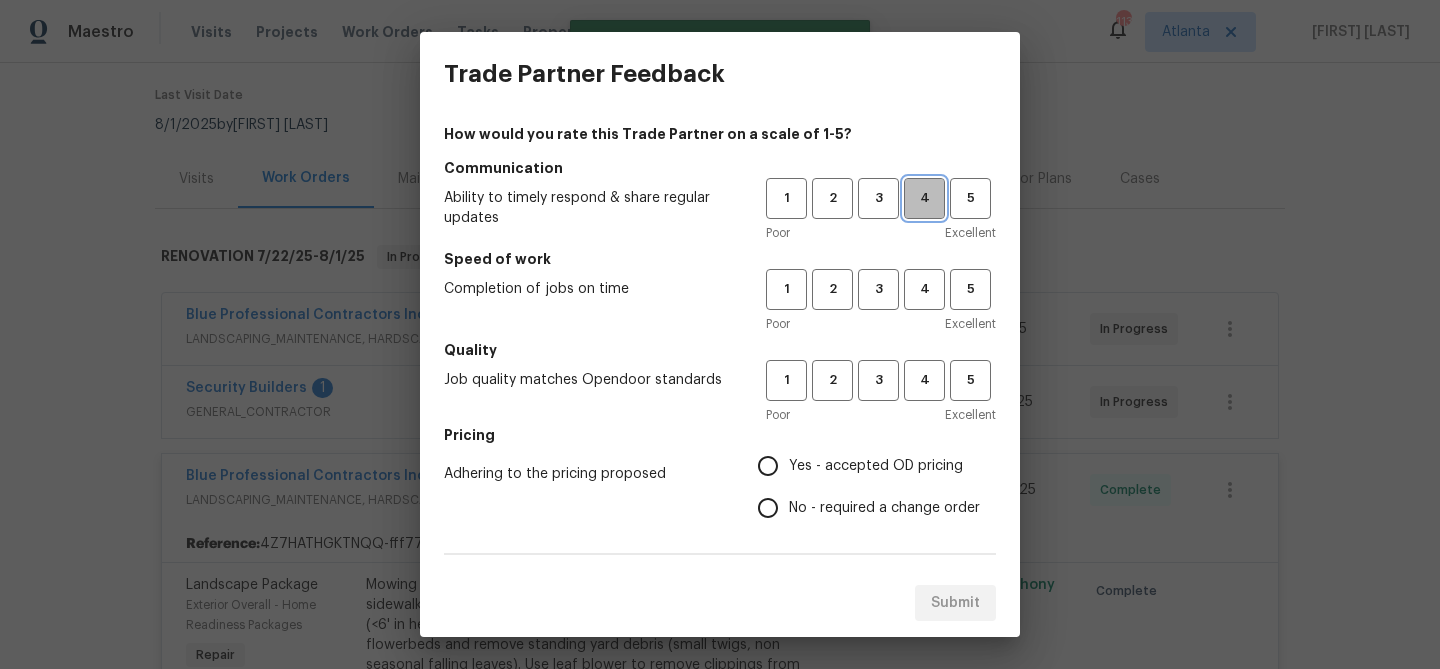 click on "4" at bounding box center [924, 198] 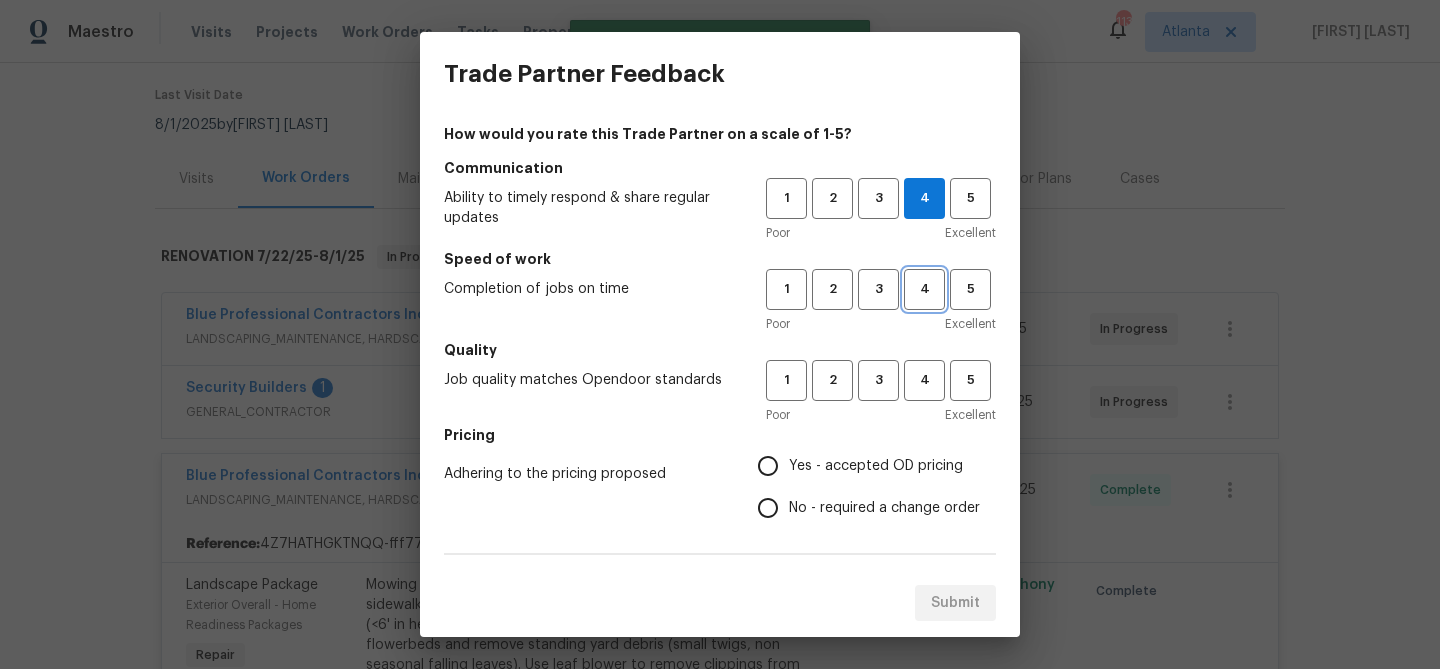 click on "4" at bounding box center (924, 289) 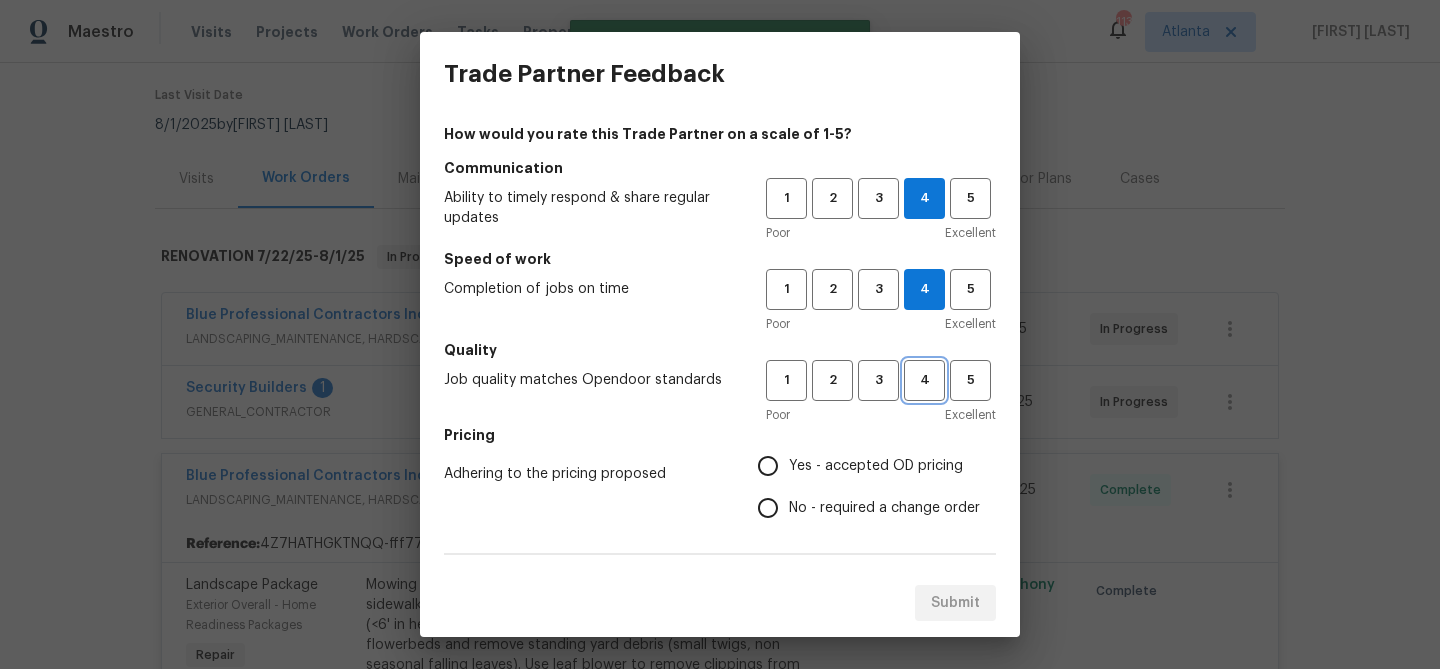 click on "4" at bounding box center (924, 380) 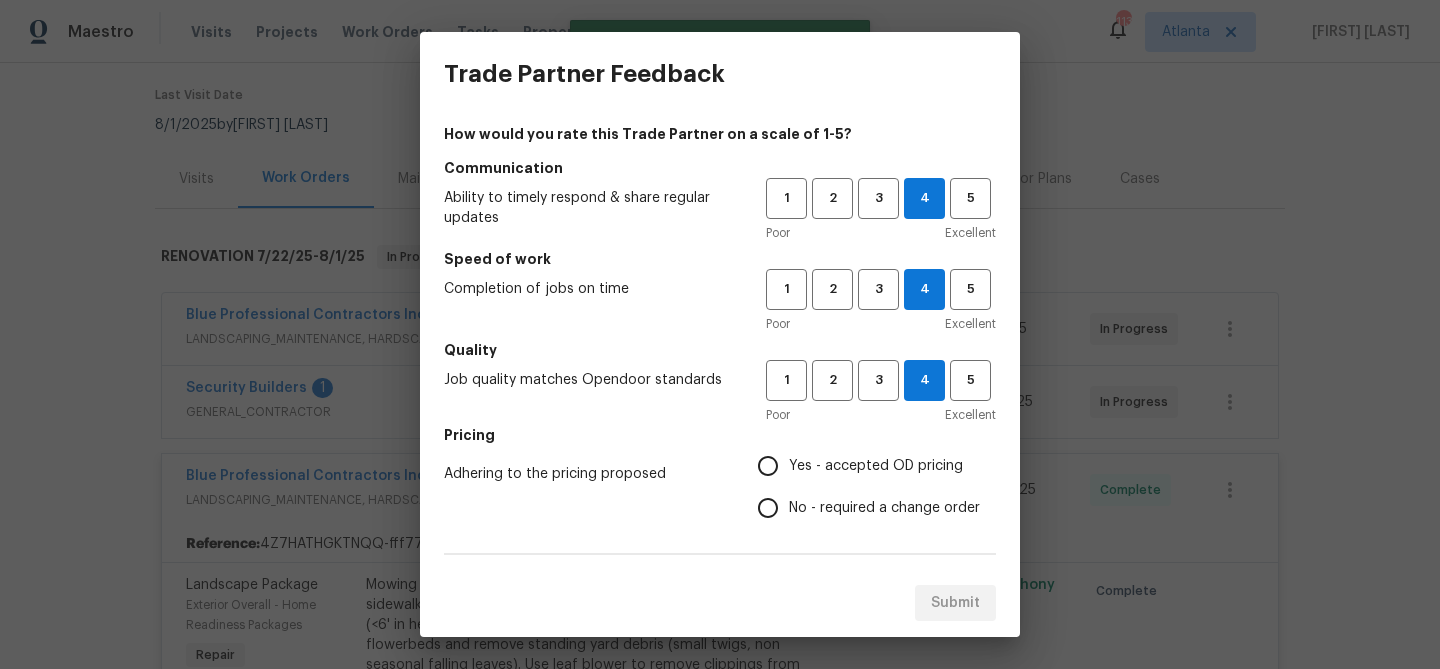 click on "Yes - accepted OD pricing" at bounding box center [863, 466] 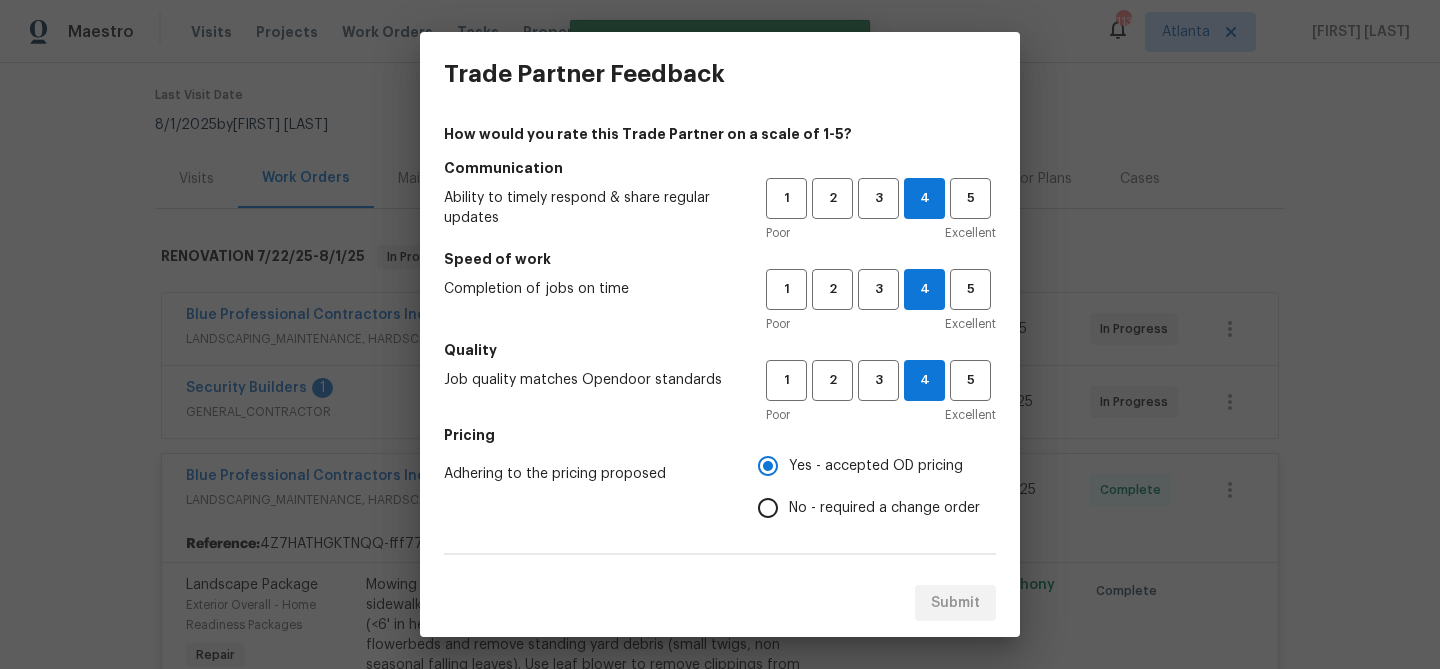 scroll, scrollTop: 346, scrollLeft: 0, axis: vertical 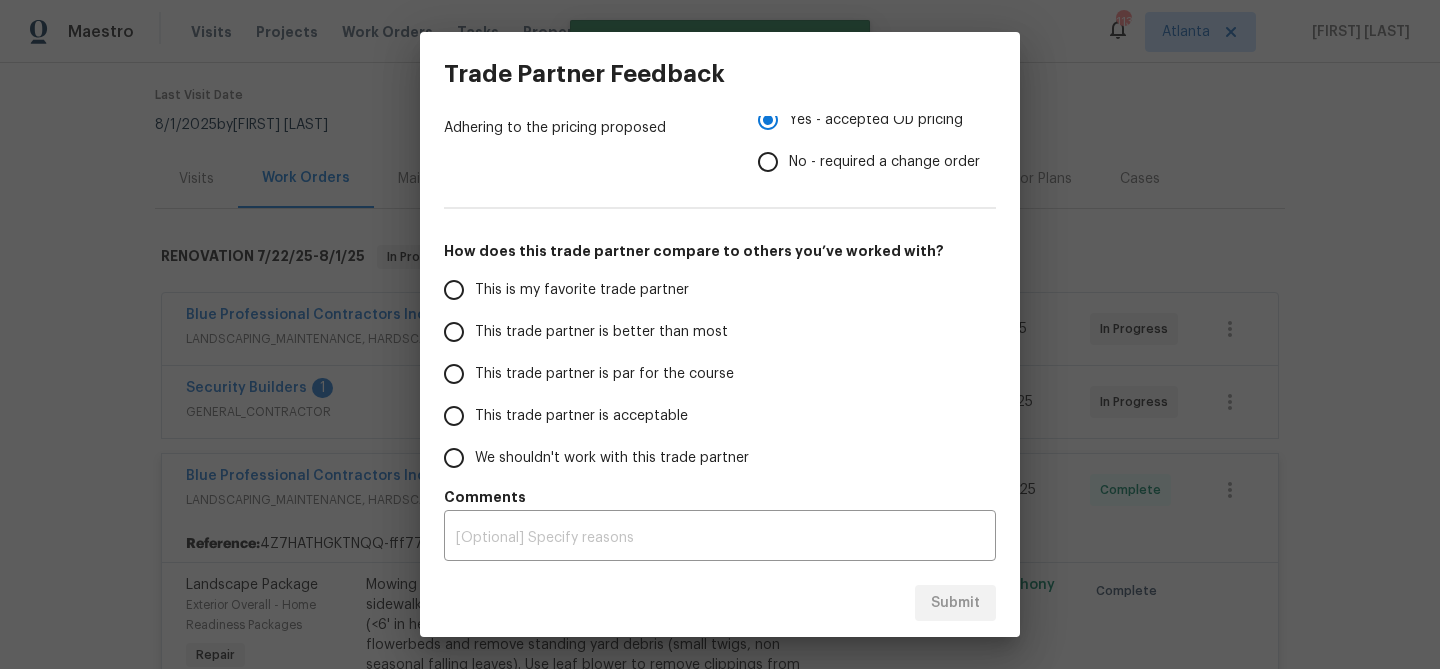 click on "This trade partner is better than most" at bounding box center [601, 332] 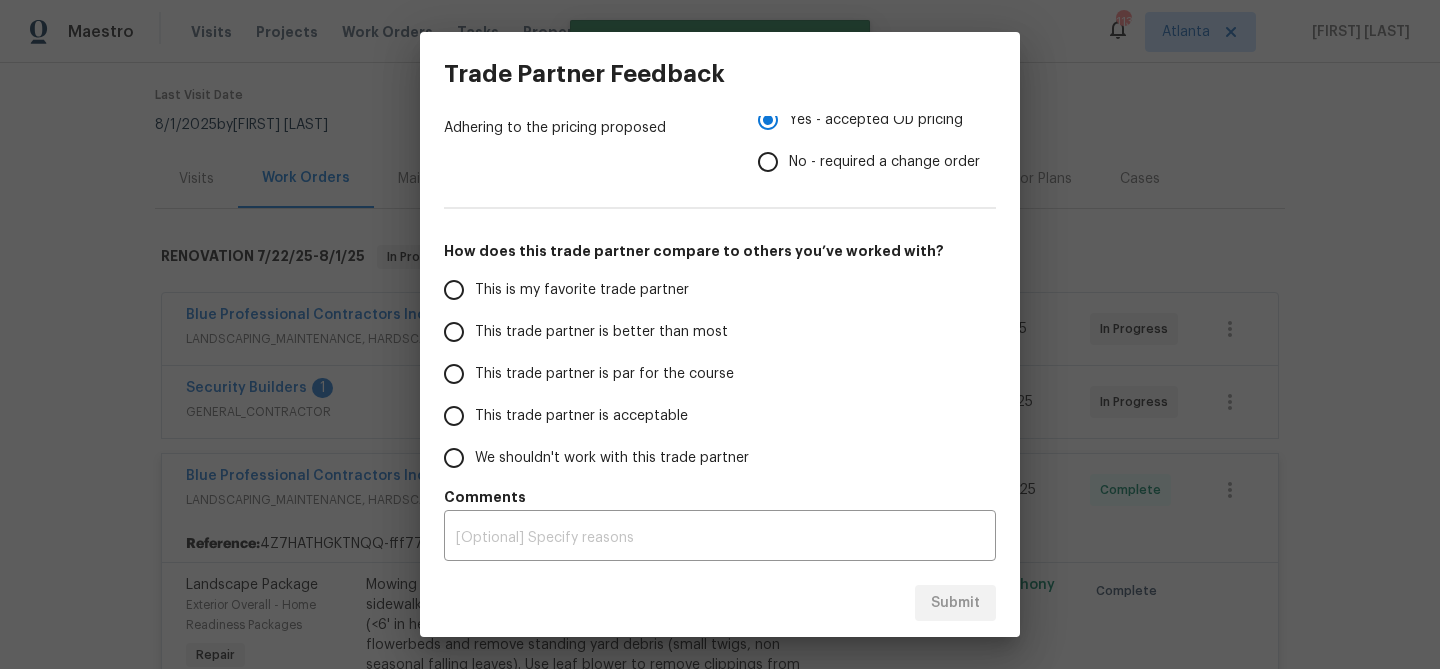 click on "This trade partner is better than most" at bounding box center (454, 332) 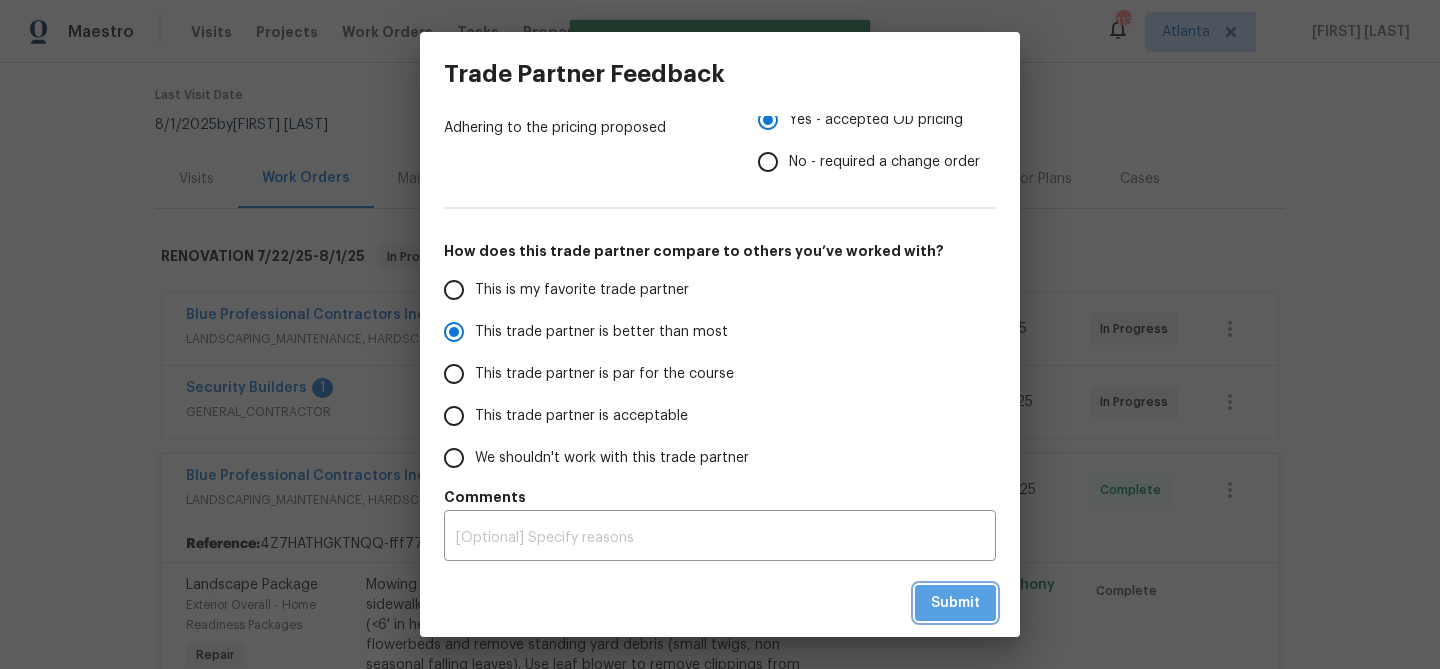 click on "Submit" at bounding box center [955, 603] 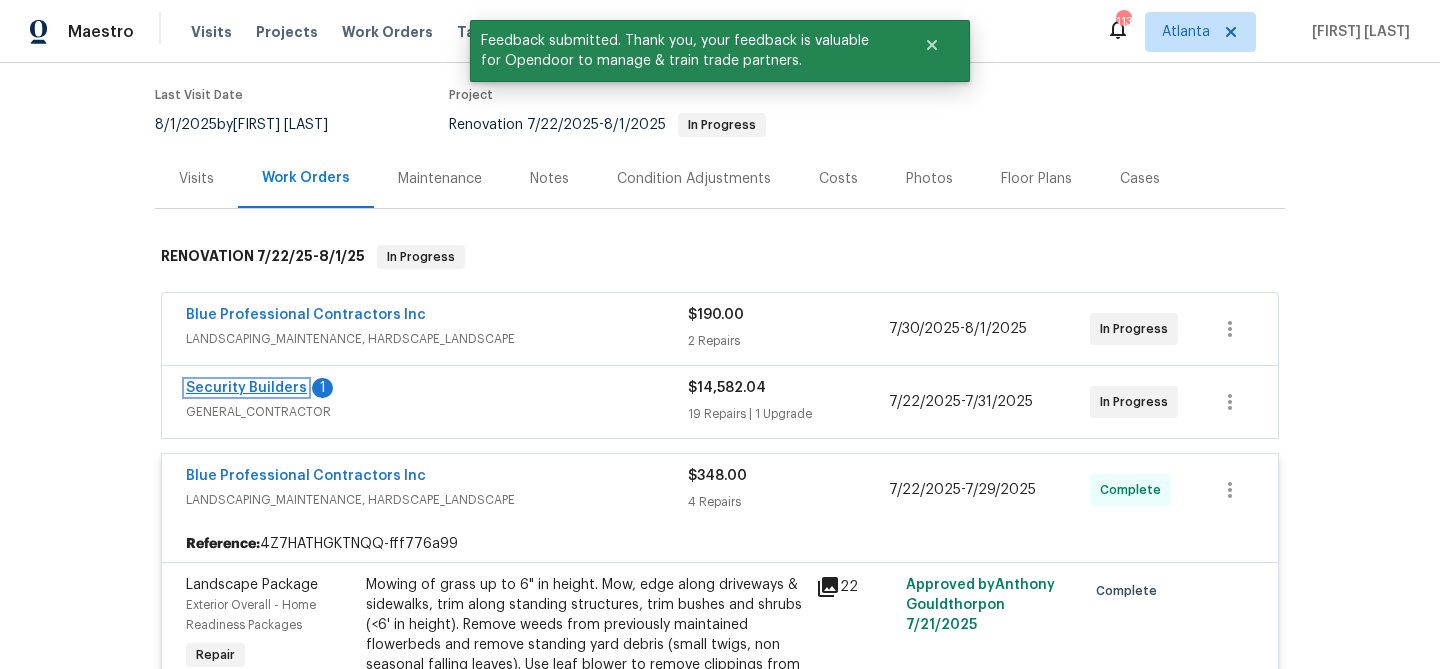 click on "Security Builders" at bounding box center (246, 388) 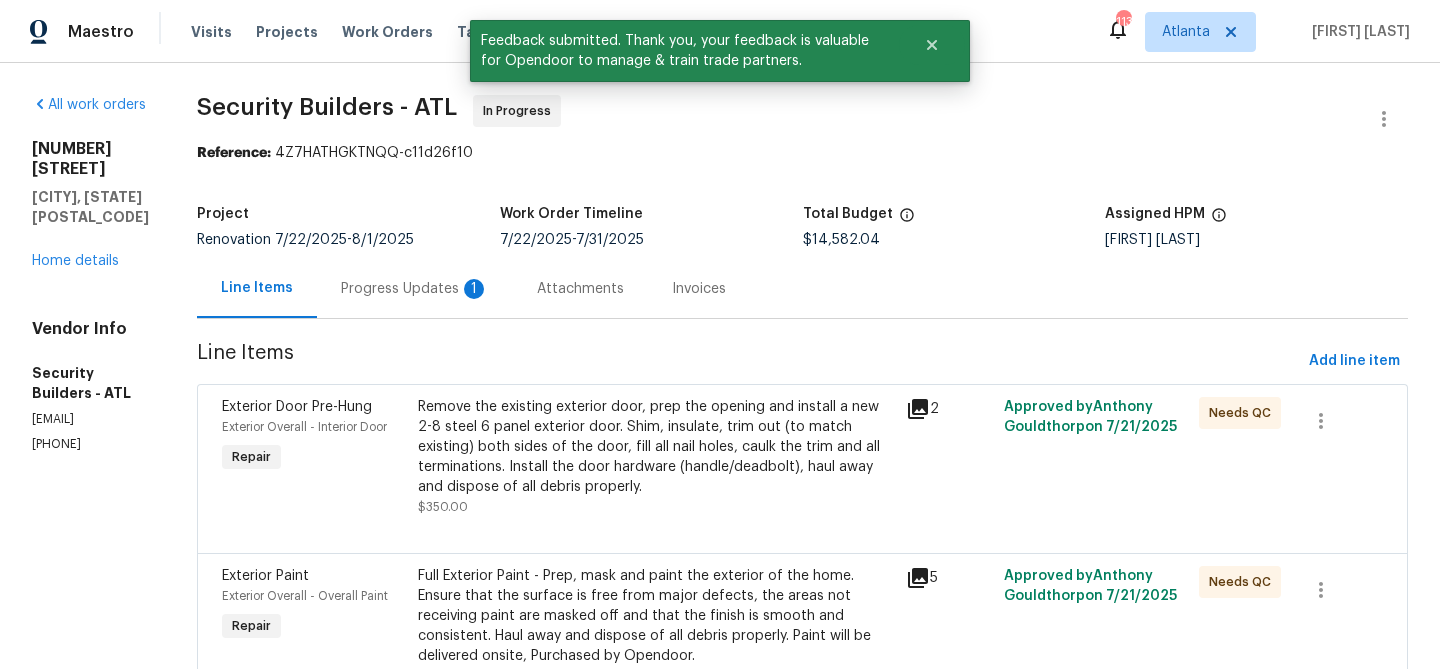 click on "Progress Updates 1" at bounding box center [415, 289] 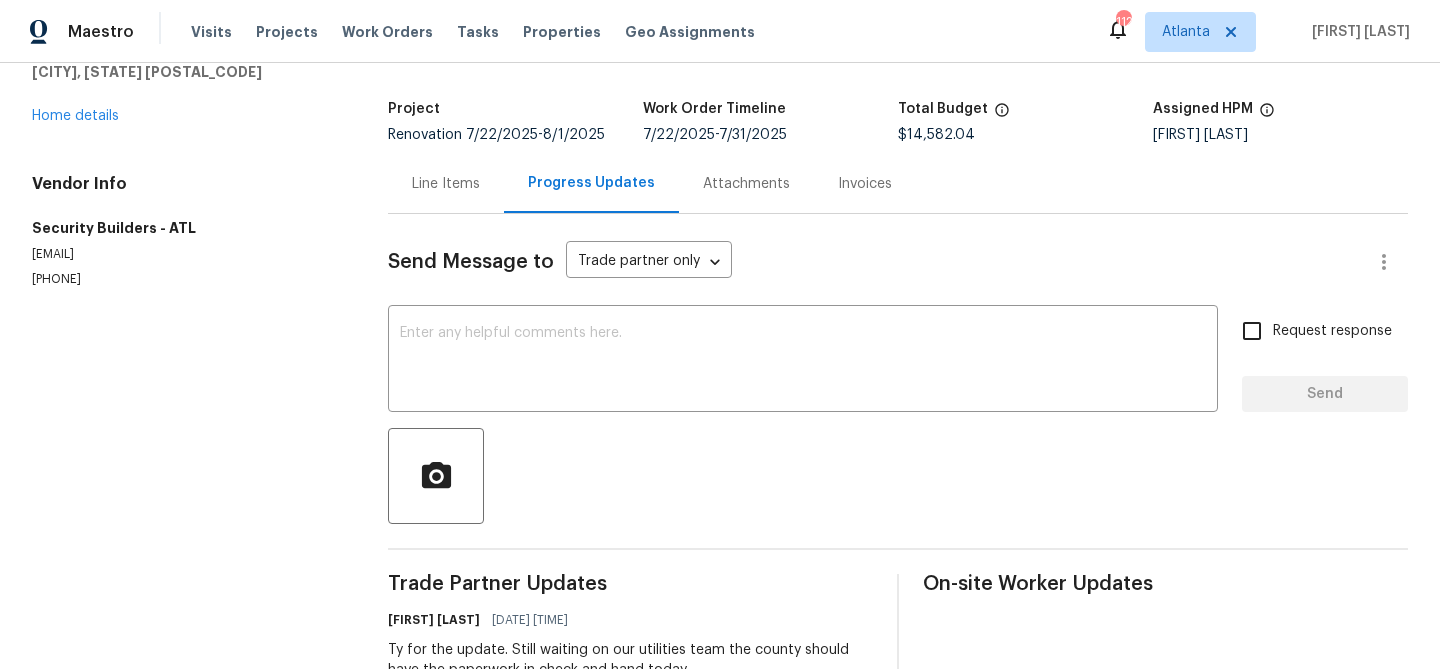 scroll, scrollTop: 0, scrollLeft: 0, axis: both 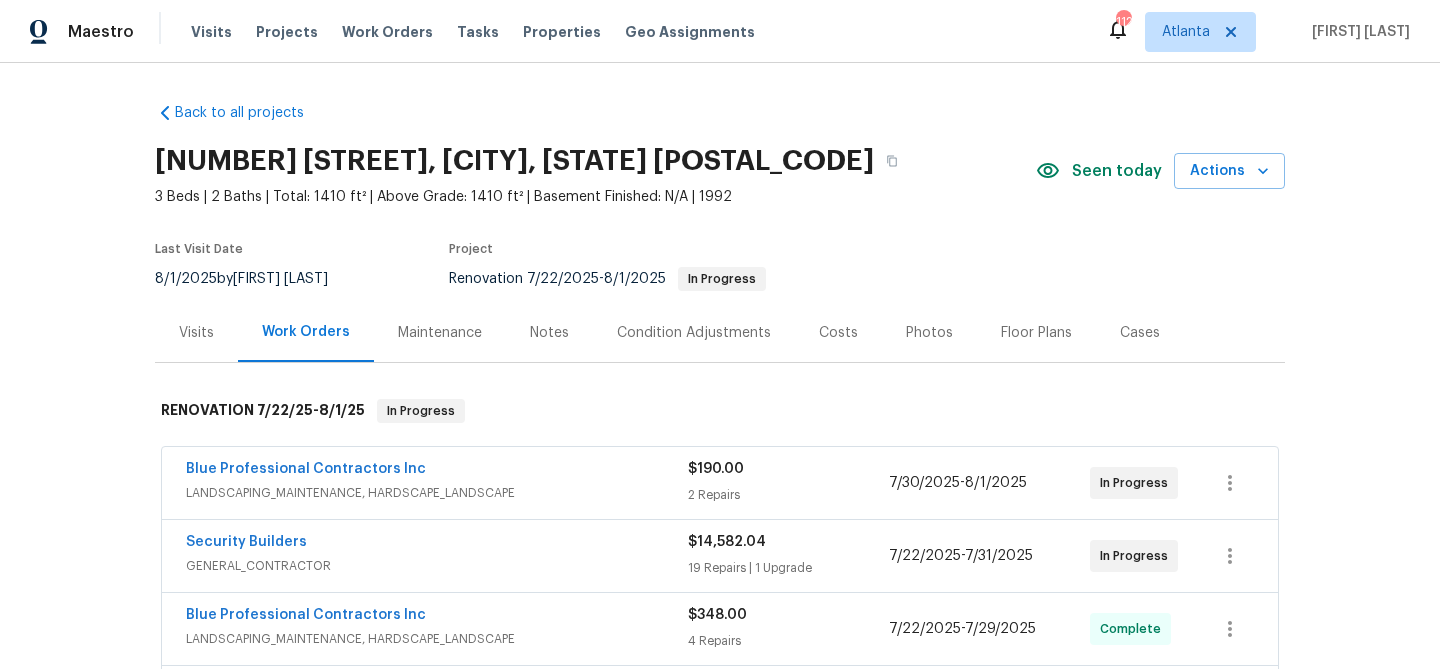 click on "Notes" at bounding box center [549, 332] 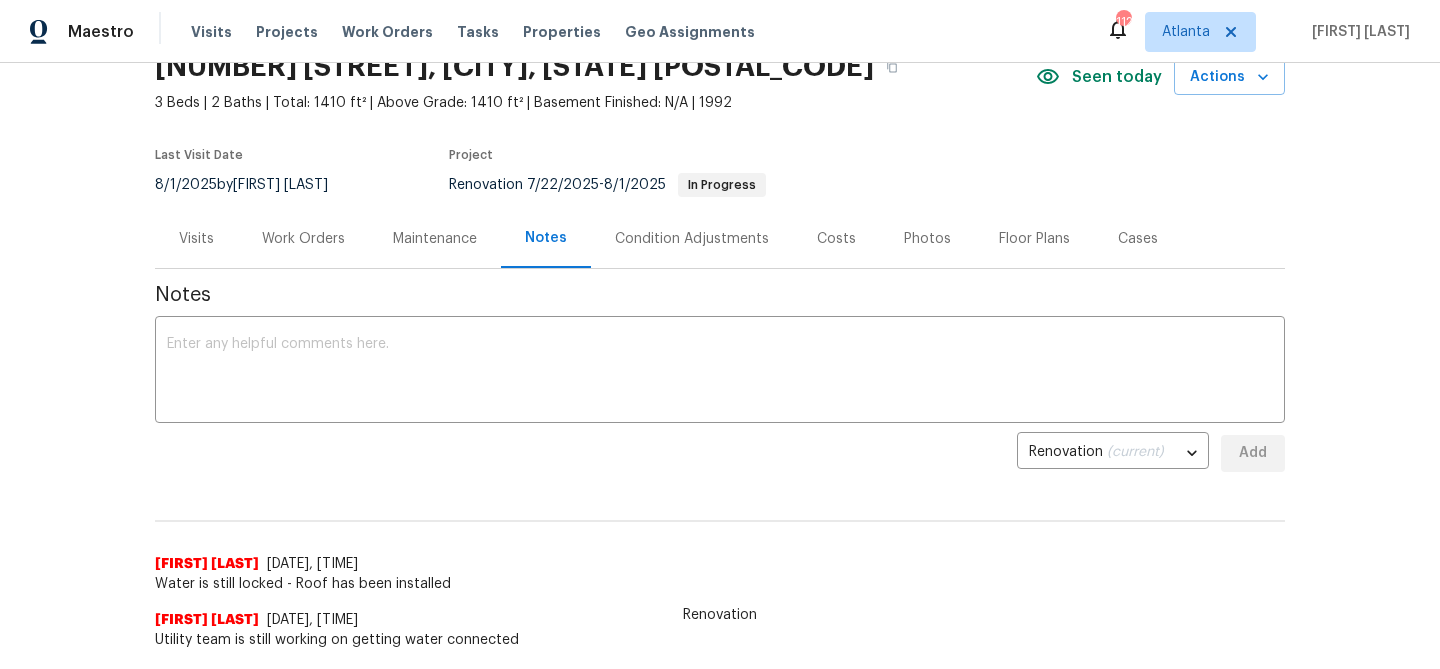 scroll, scrollTop: 103, scrollLeft: 0, axis: vertical 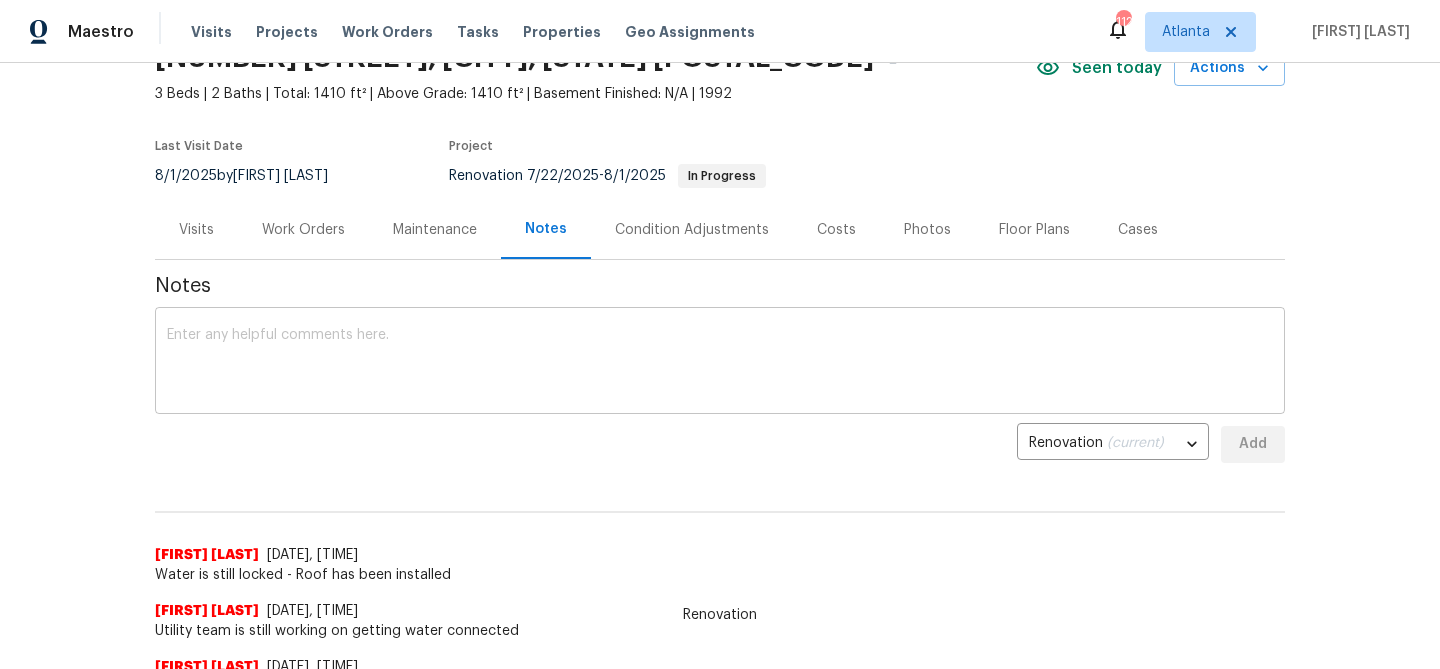 click at bounding box center [720, 363] 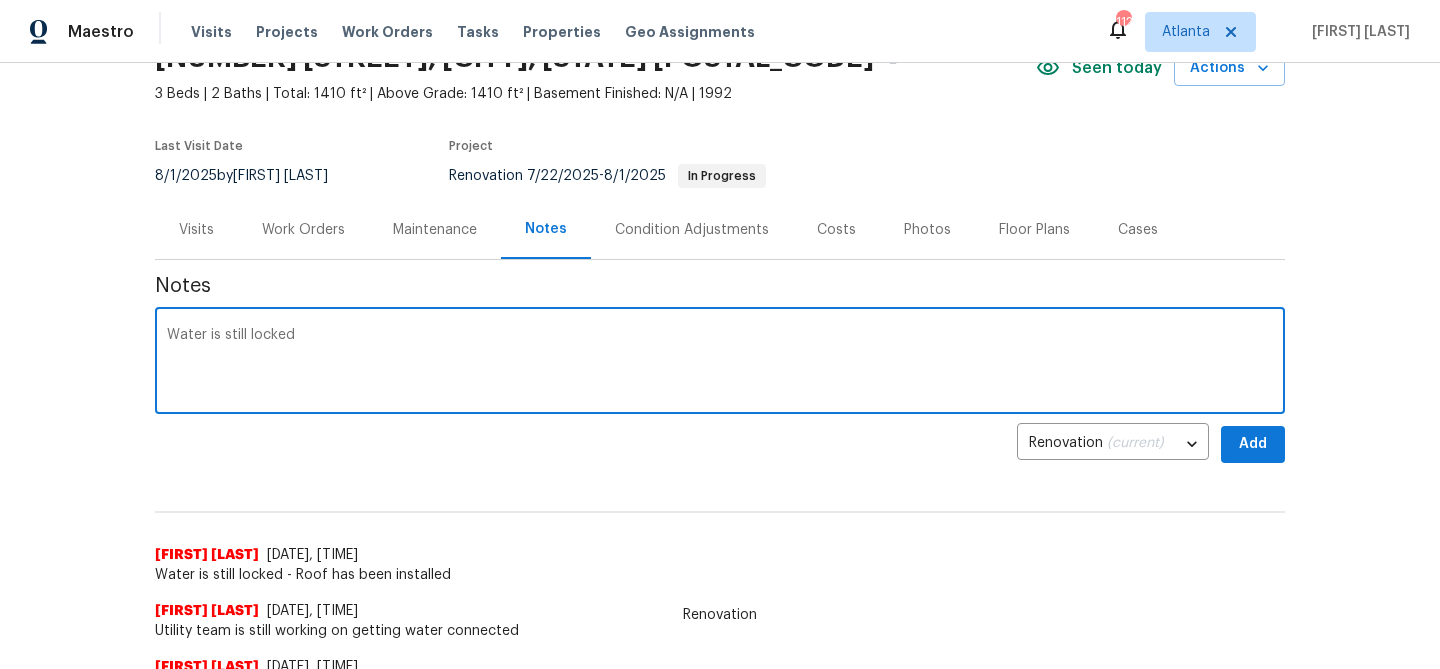 type on "Water is still locked" 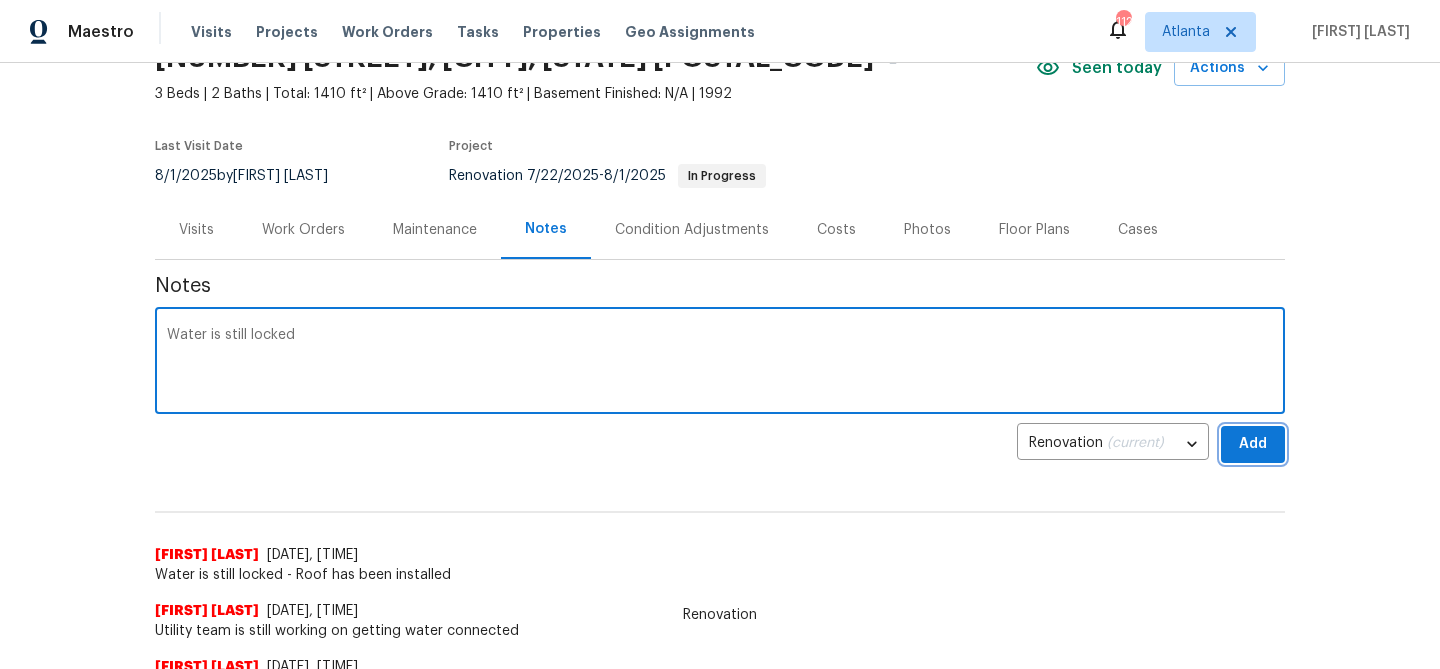 click on "Add" at bounding box center (1253, 444) 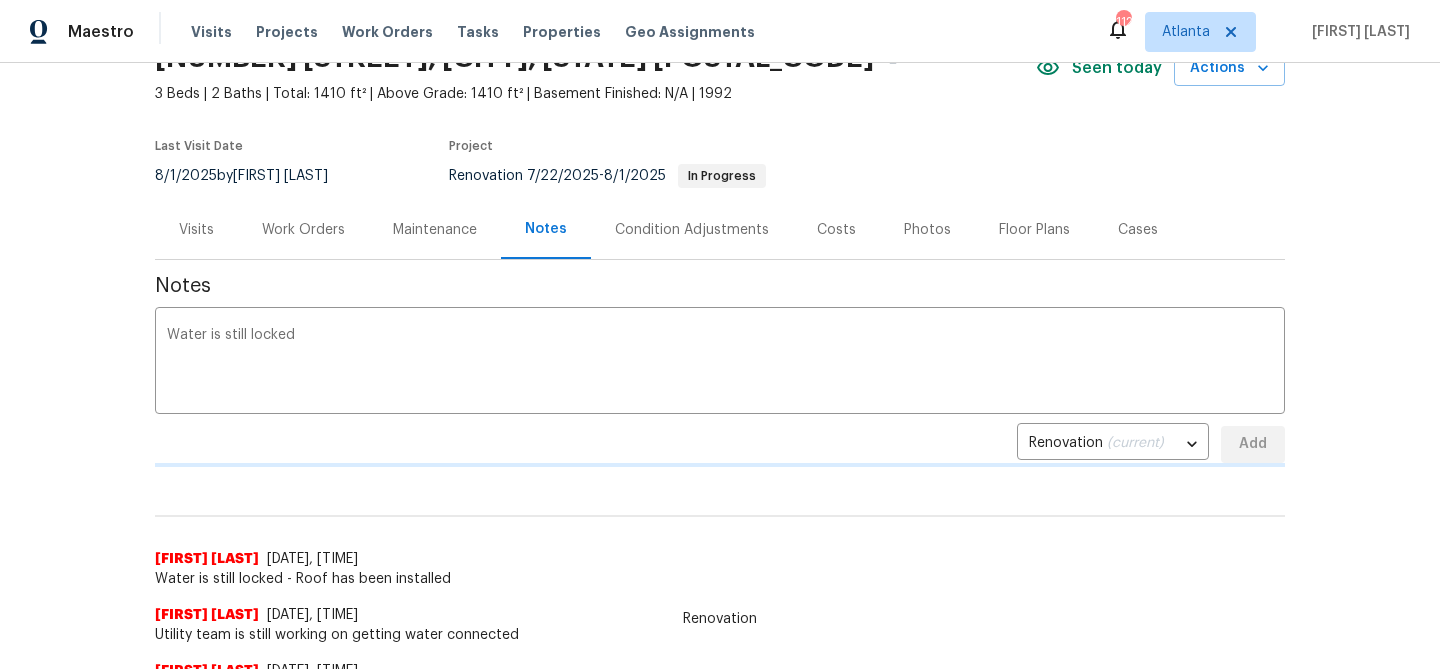 type 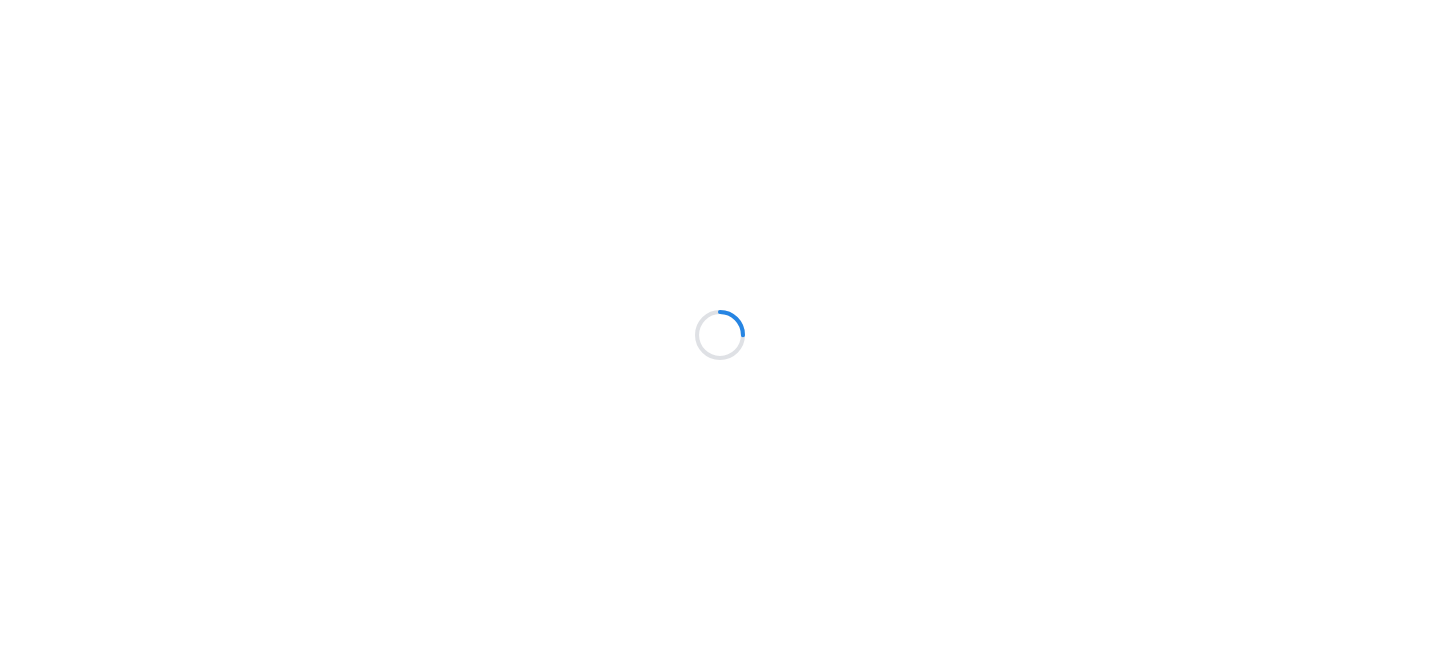 scroll, scrollTop: 0, scrollLeft: 0, axis: both 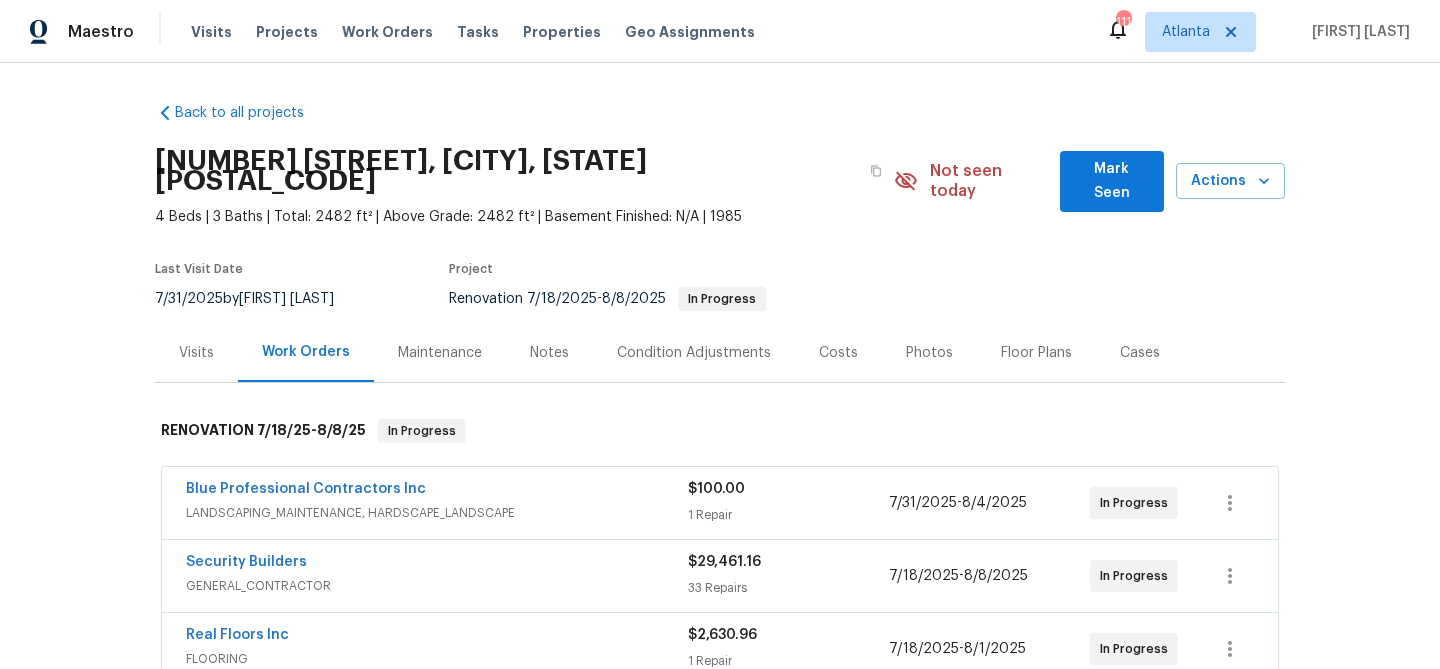 click on "Mark Seen" at bounding box center (1112, 181) 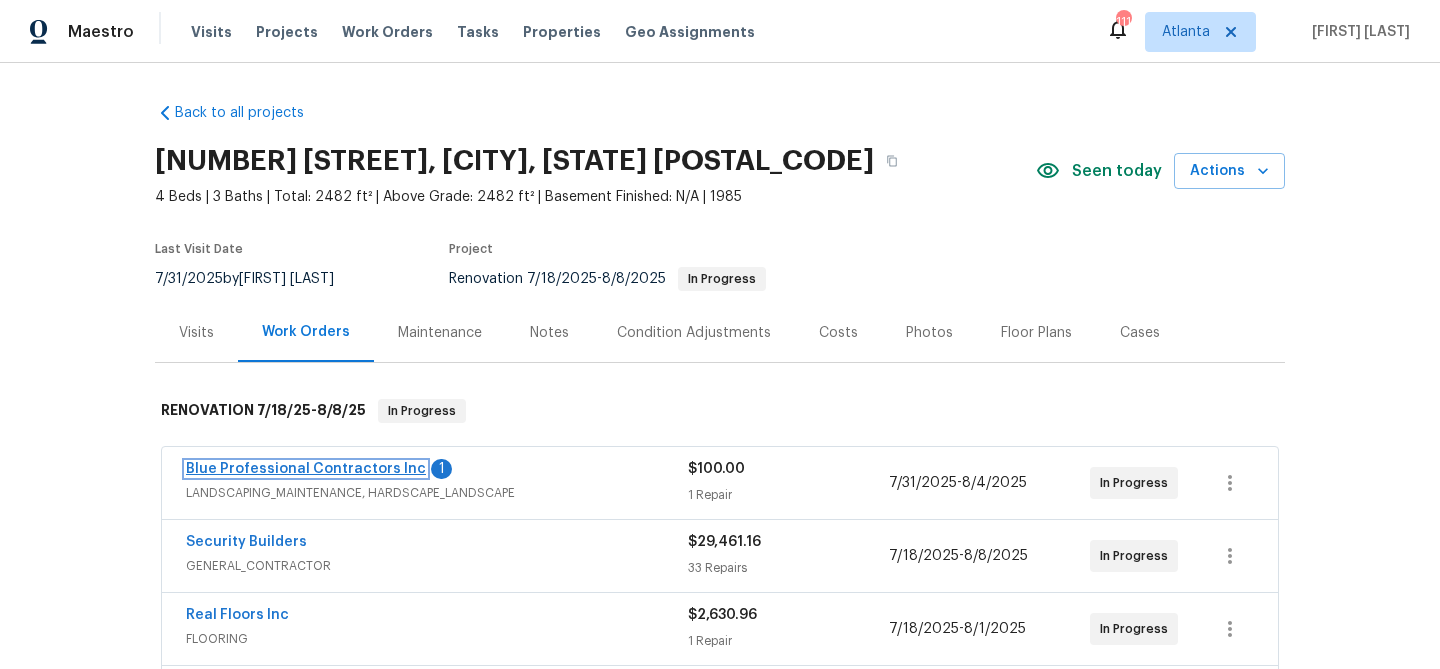 click on "Blue Professional Contractors Inc" at bounding box center [306, 469] 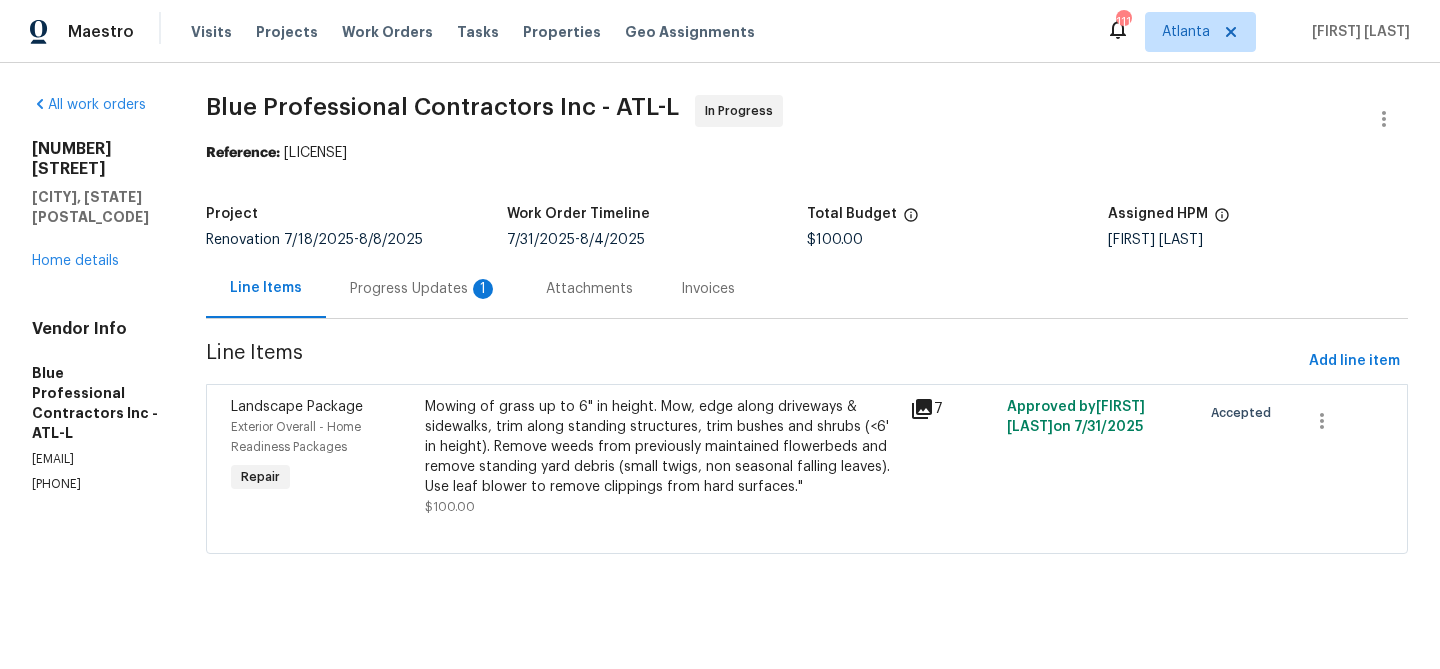 click on "Progress Updates 1" at bounding box center (424, 289) 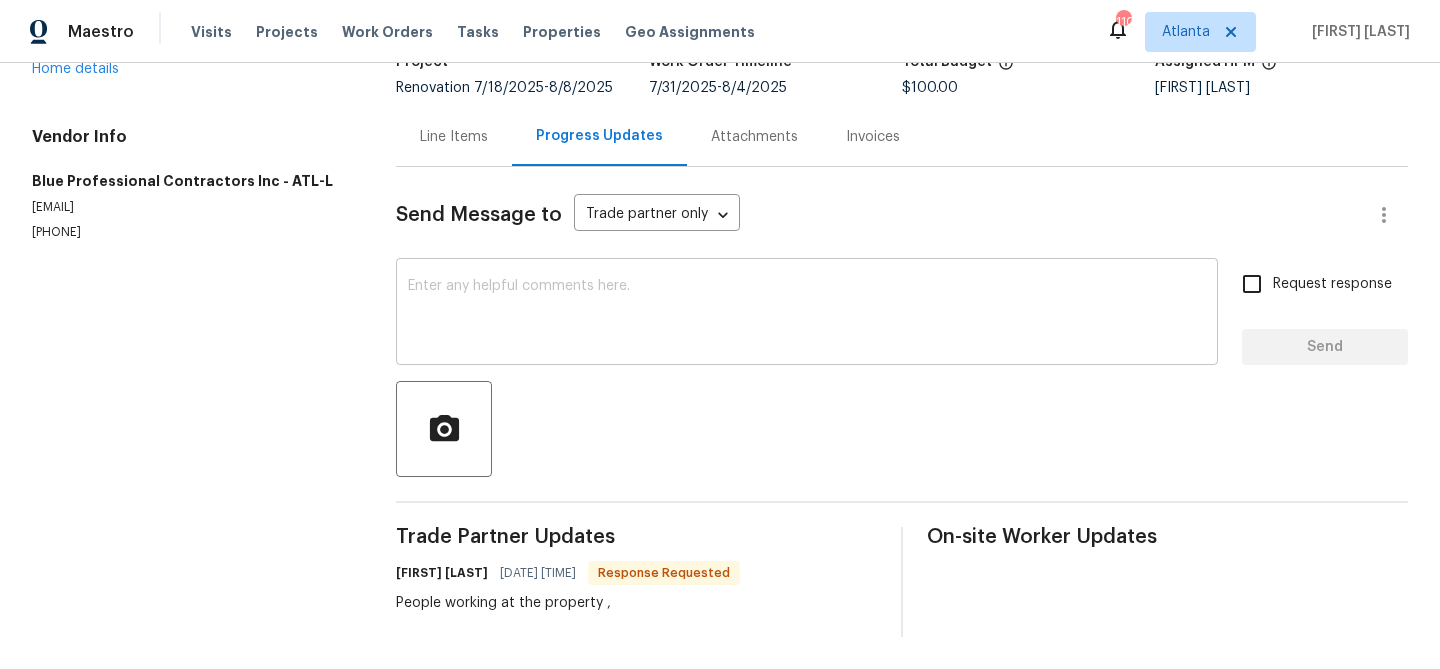 scroll, scrollTop: 0, scrollLeft: 0, axis: both 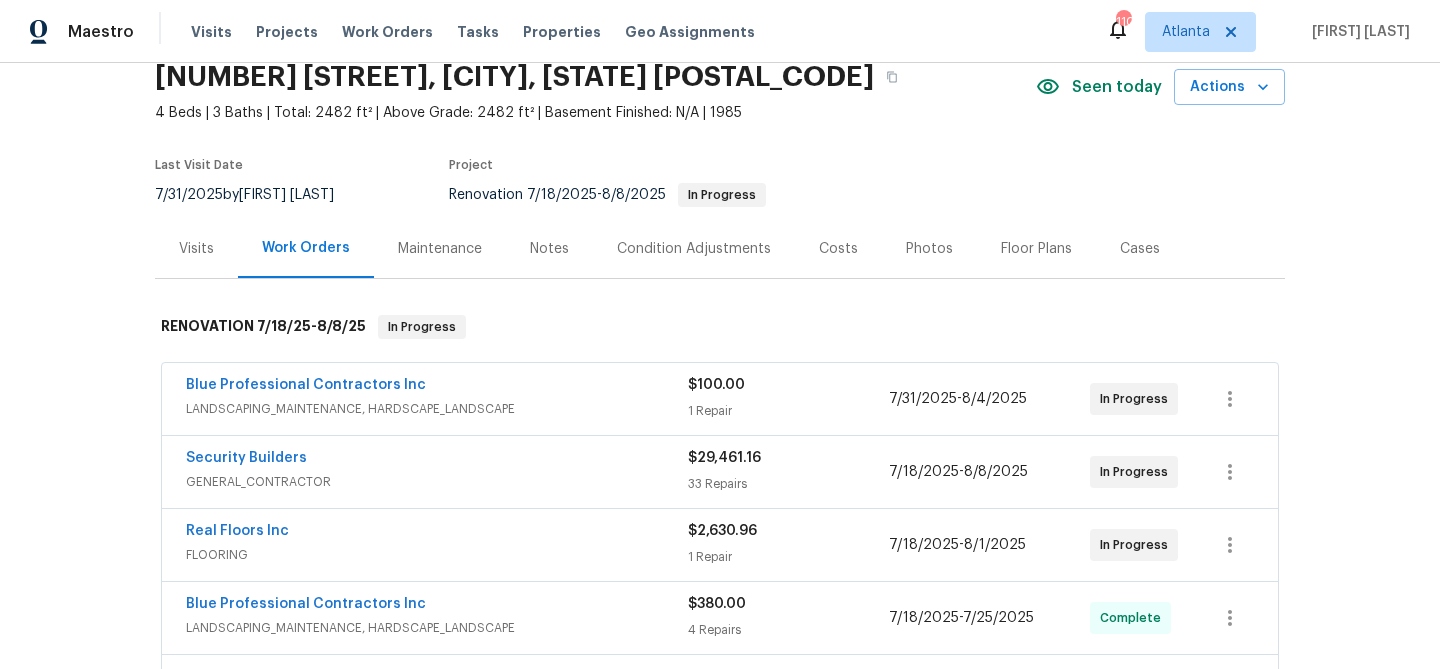 click on "Notes" at bounding box center (549, 249) 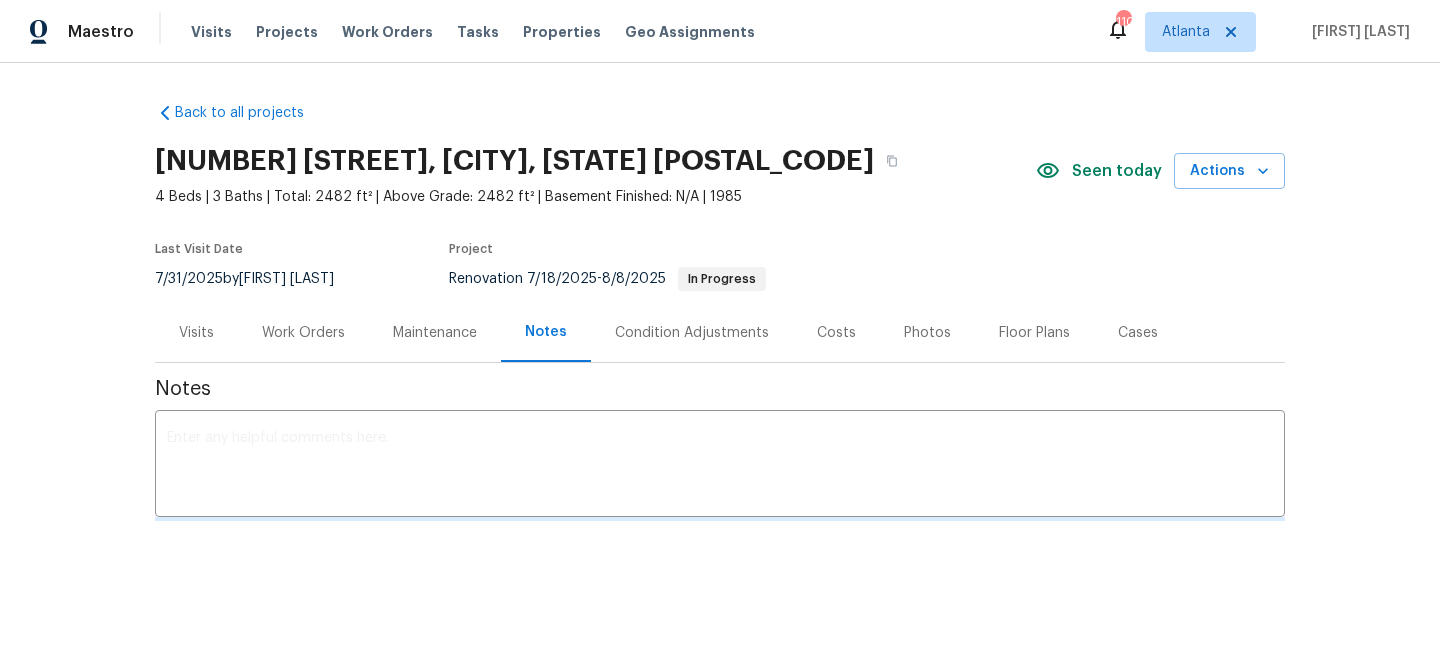 scroll, scrollTop: 0, scrollLeft: 0, axis: both 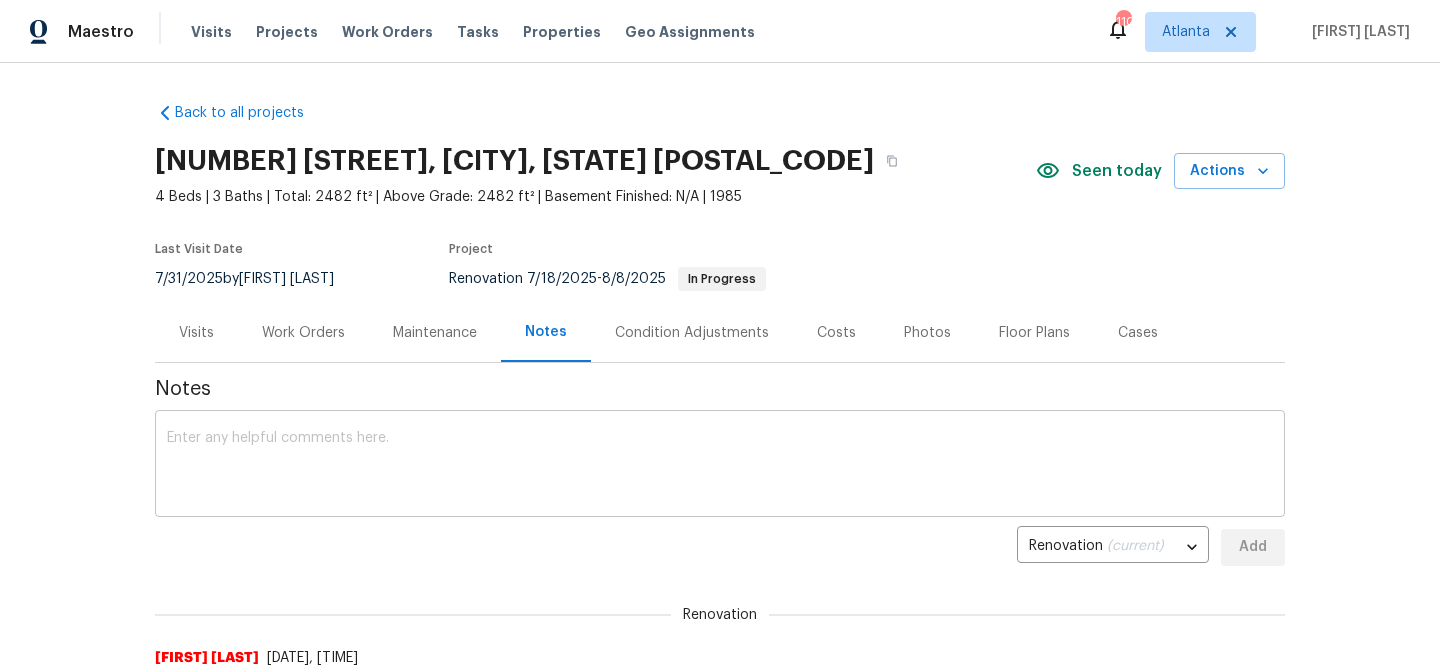 click at bounding box center [720, 466] 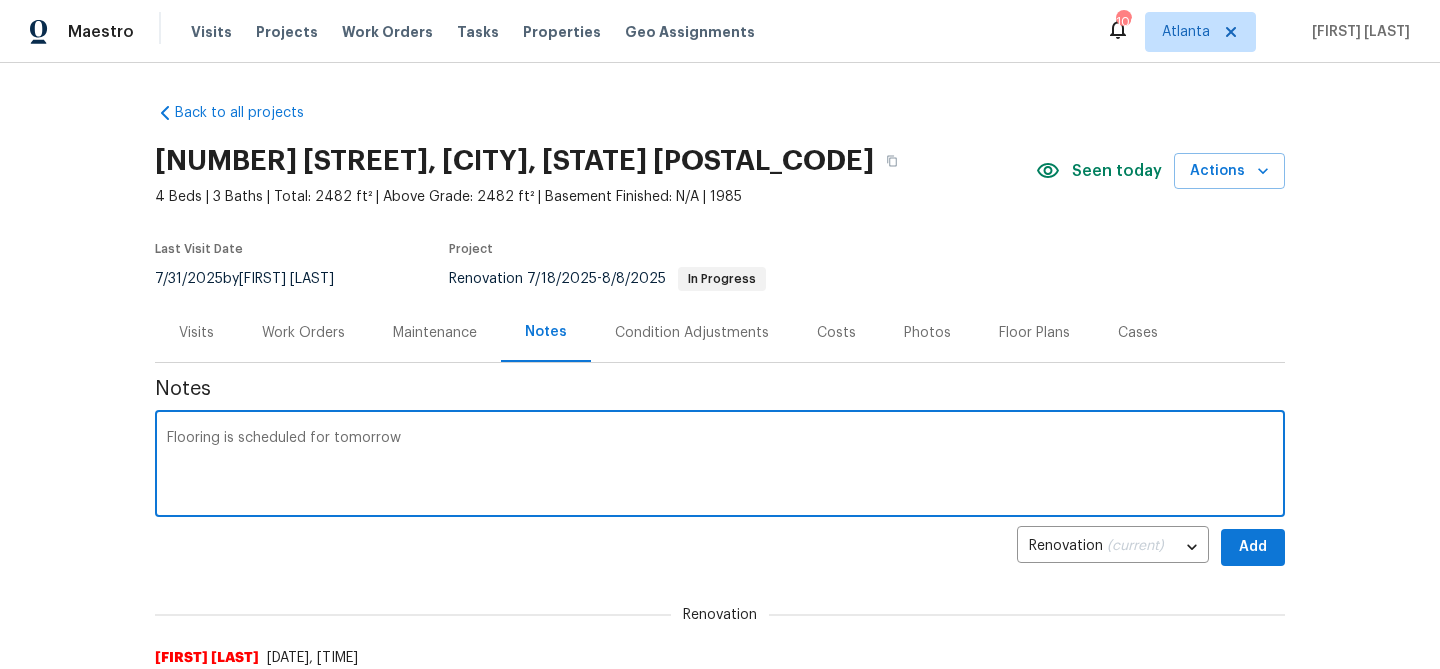 type on "Flooring is scheduled for tomorrow" 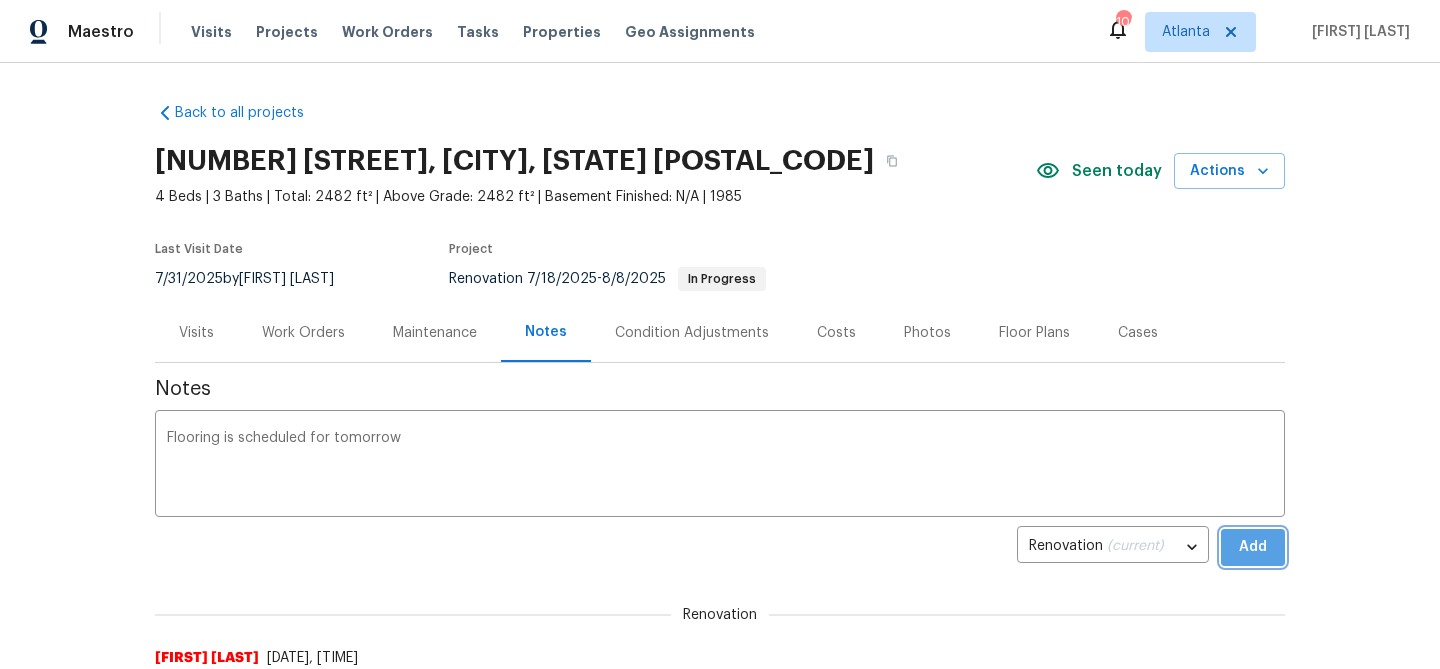 click on "Add" at bounding box center [1253, 547] 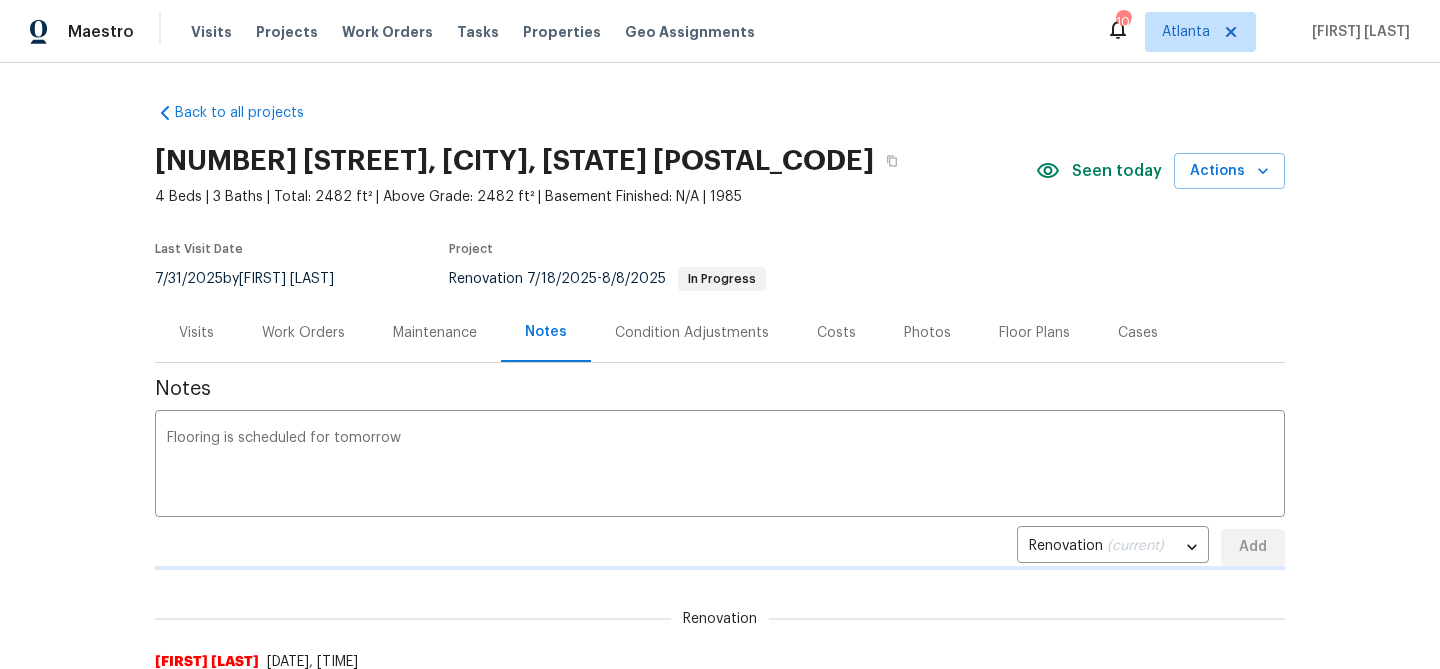 type 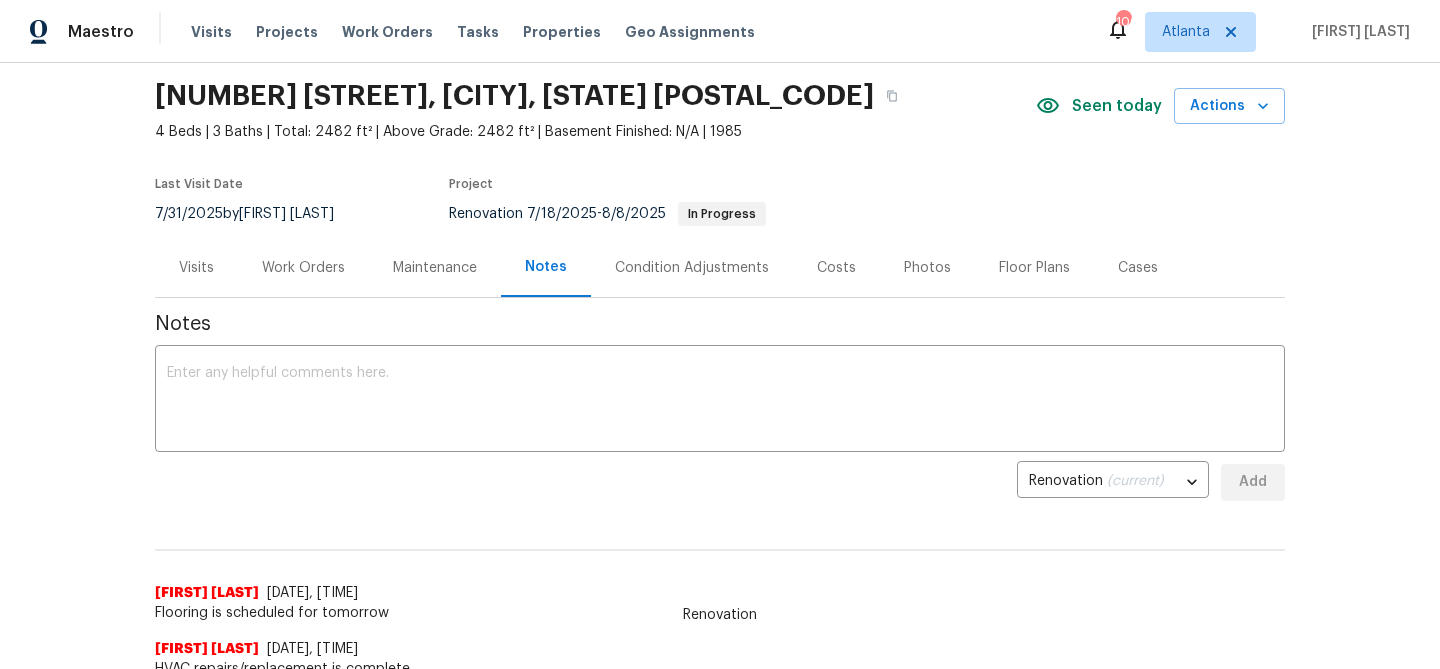 scroll, scrollTop: 0, scrollLeft: 0, axis: both 